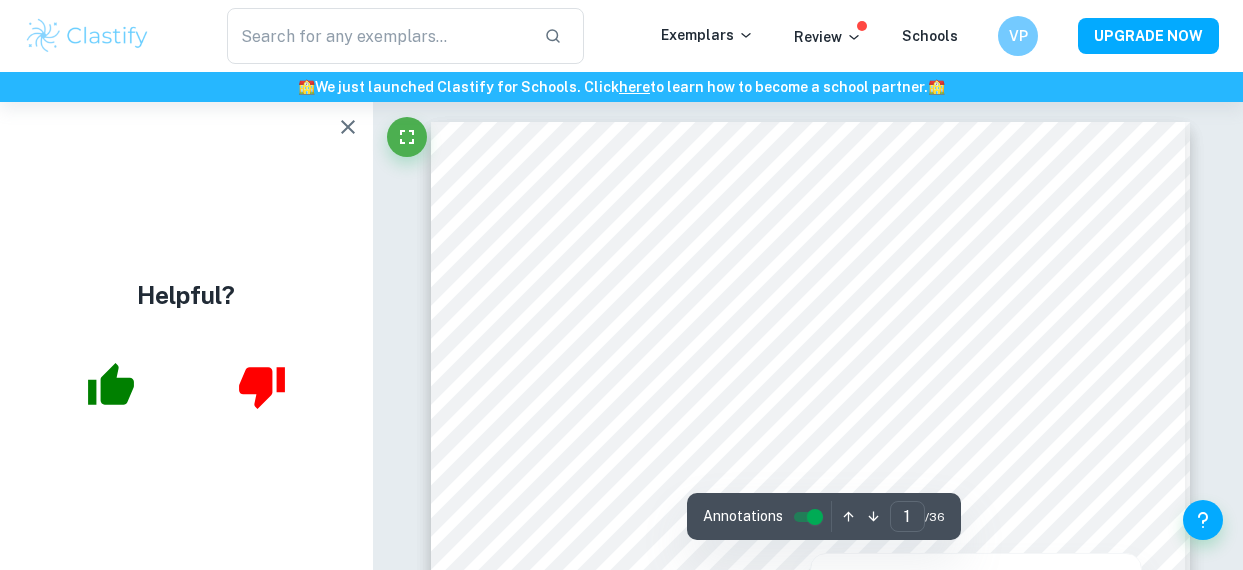 scroll, scrollTop: 0, scrollLeft: 0, axis: both 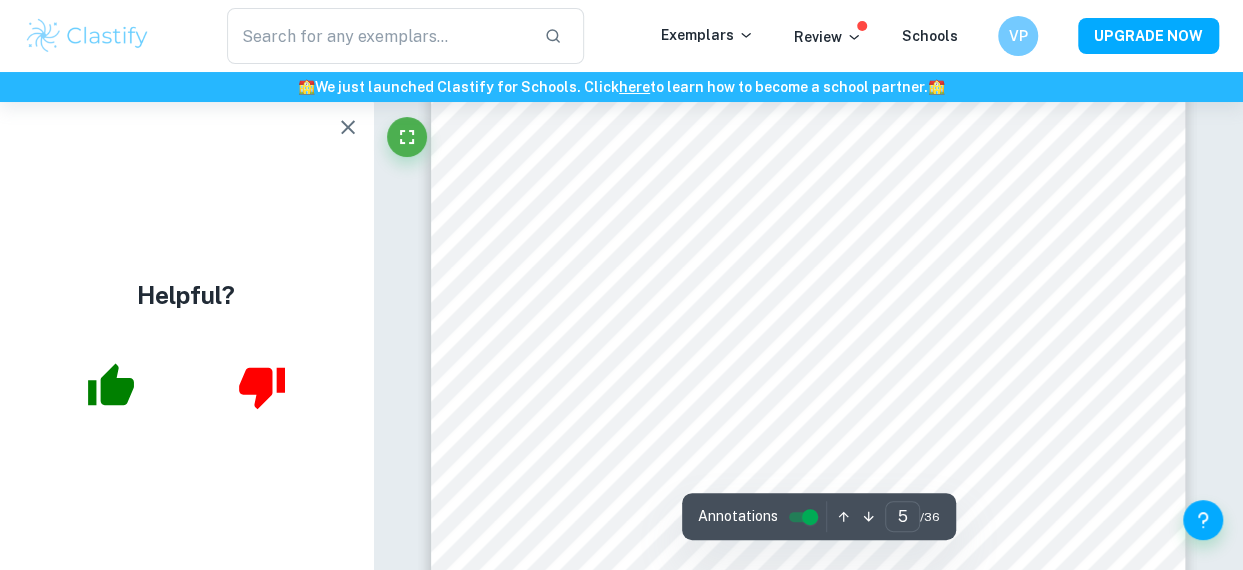 click 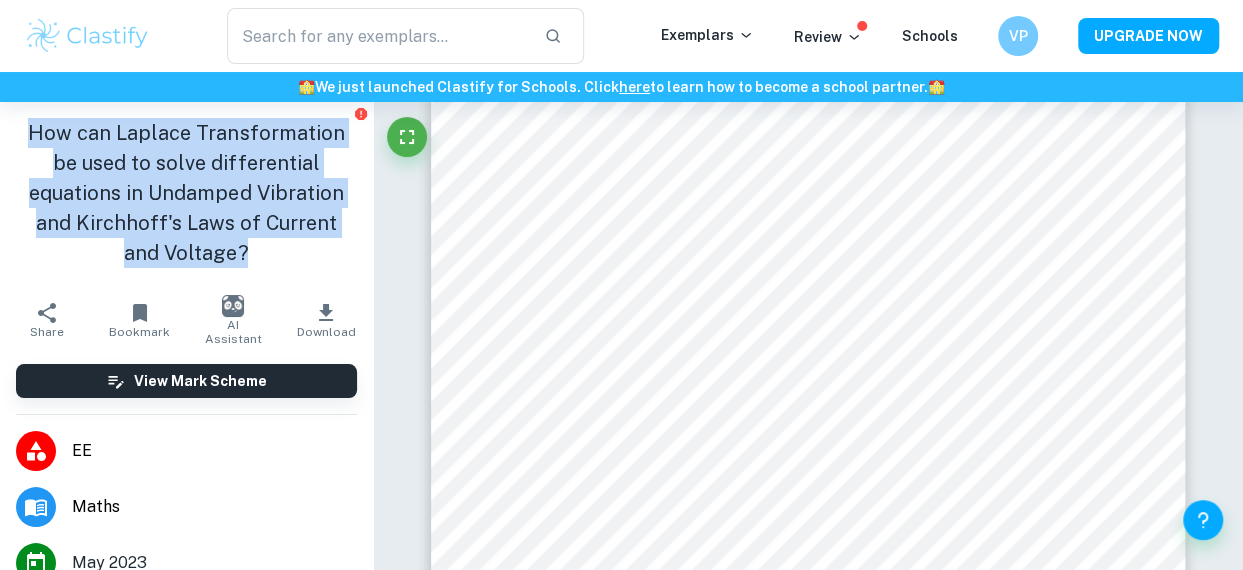 drag, startPoint x: 27, startPoint y: 127, endPoint x: 287, endPoint y: 248, distance: 286.77692 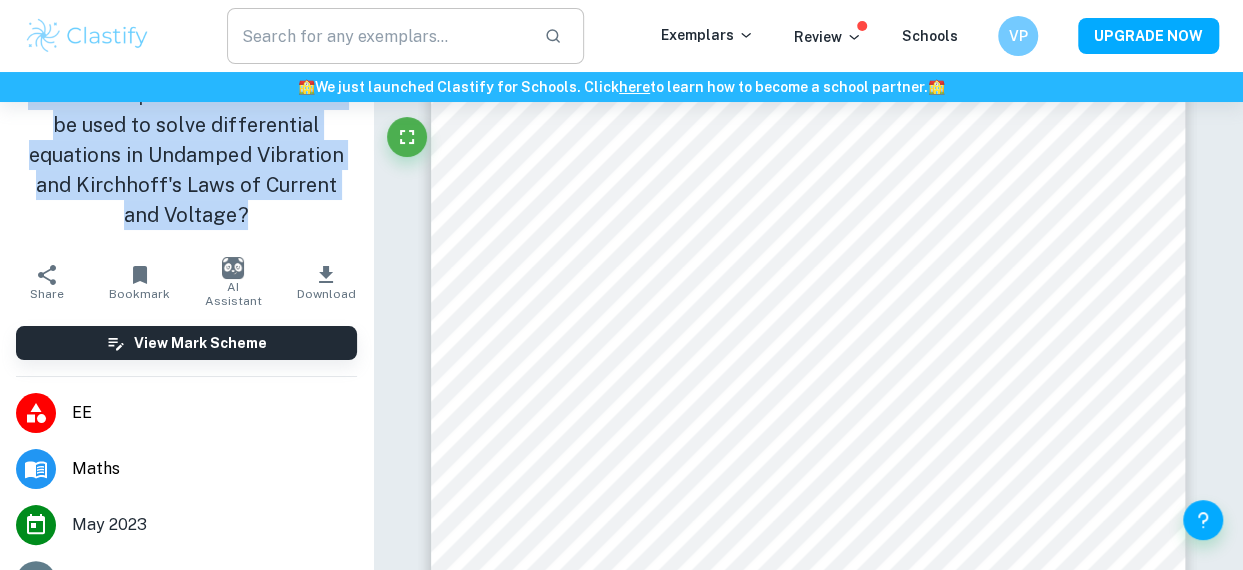 scroll, scrollTop: 40, scrollLeft: 0, axis: vertical 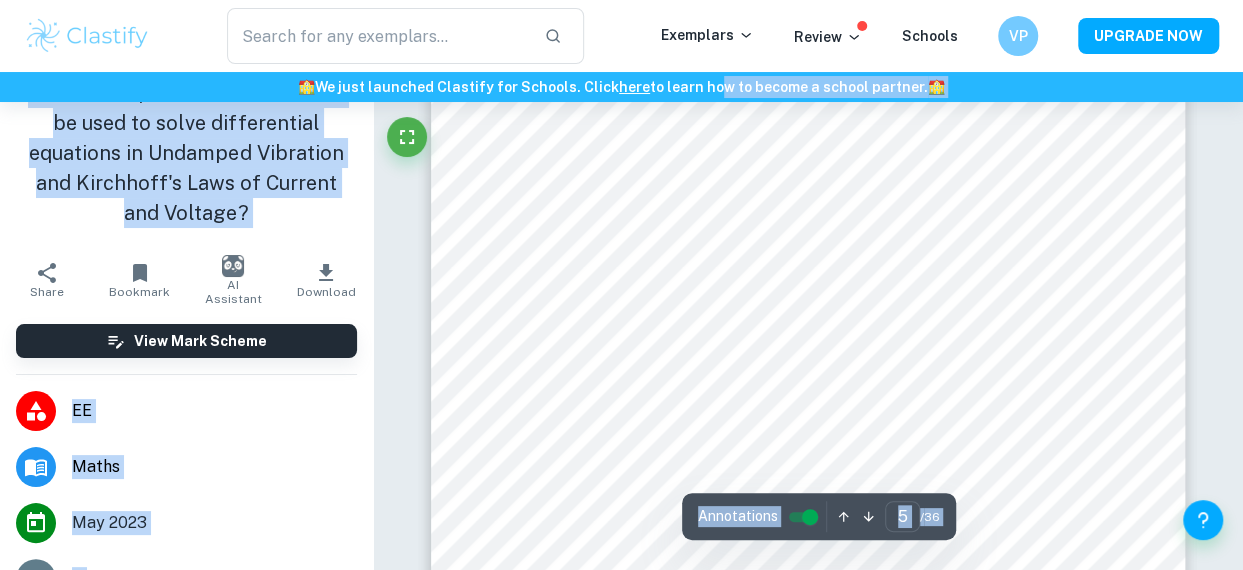 click on "​ Exemplars Review Schools VP UPGRADE NOW   🏫  We just launched Clastify for Schools. Click  here  to learn how to become a school partner.  🏫 How can Laplace Transformation be used to solve differential equations in Undamped Vibration and Kirchhoff's Laws of Current and Voltage? Share Bookmark AI Assistant Download   View Mark Scheme EE Maths May 2023 A ( Breakdown ) Like it? 285 17 Examiner's summary Criterion A   [ 5 / 6 ]: Expand Criterion B   [ 5 / 6 ]: Expand   Criterion C   [ 0 / 0 ]: Lorem ipsum dolor sit amet, consectetur adipiscing elit. Quisque erat felis, sagittis a orci sit amet, molestie auctor nibh. Sed suscipit molestie quam non lobortis. Pellentesque eu ultricies metus. Expand Criterion D   [ 0 / 0 ]: Lorem ipsum dolor sit amet, consectetur adipiscing elit. Quisque erat felis, sagittis a orci sit amet, molestie auctor nibh. Sed suscipit molestie quam non lobortis. Pellentesque eu ultricies metus. Expand Criterion E   [ 0 / 0 ]: Expand Upgrade to Premium View Plans   Correct Comment" at bounding box center [621, 14724] 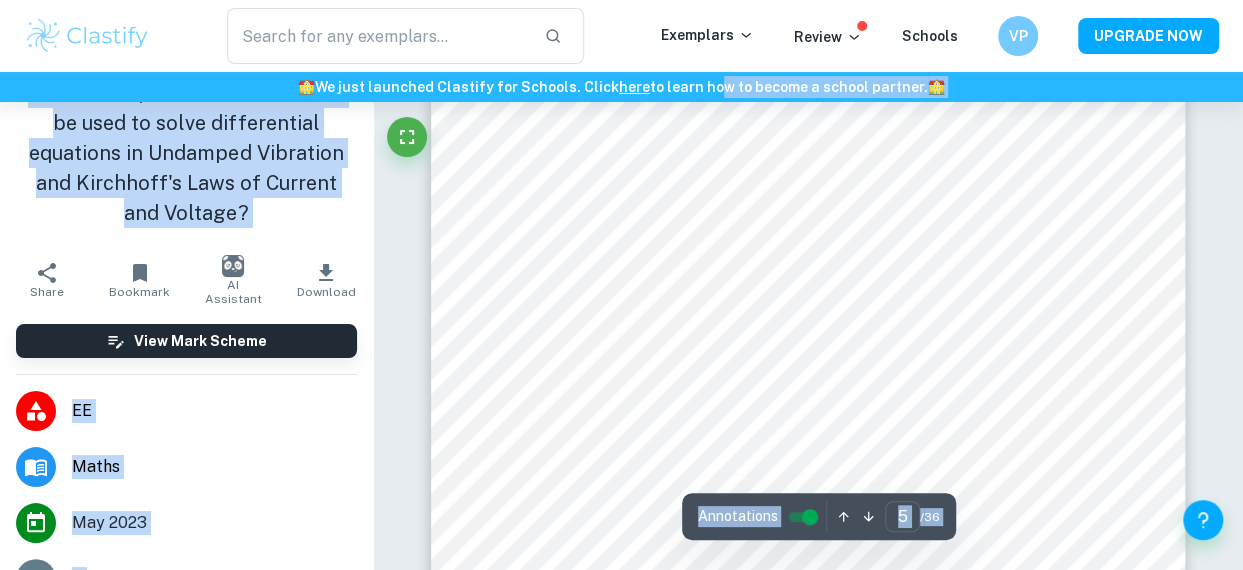 click on "How can Laplace Transformation be used to solve differential equations in Undamped Vibration and Kirchhoff's Laws of Current and Voltage?" at bounding box center (186, 153) 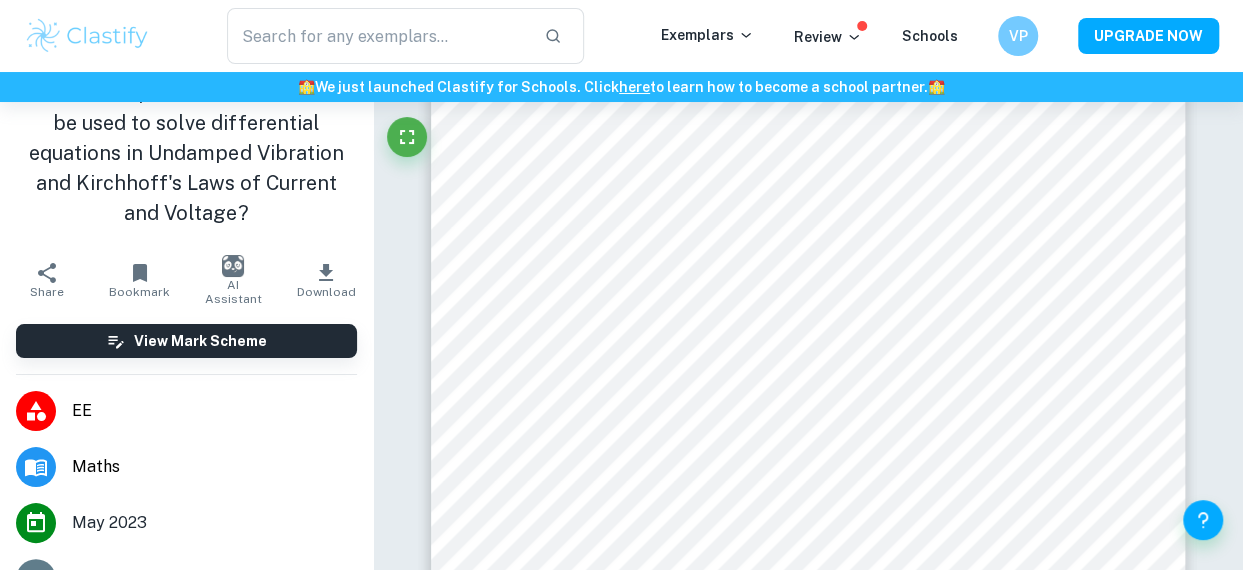scroll, scrollTop: 80, scrollLeft: 0, axis: vertical 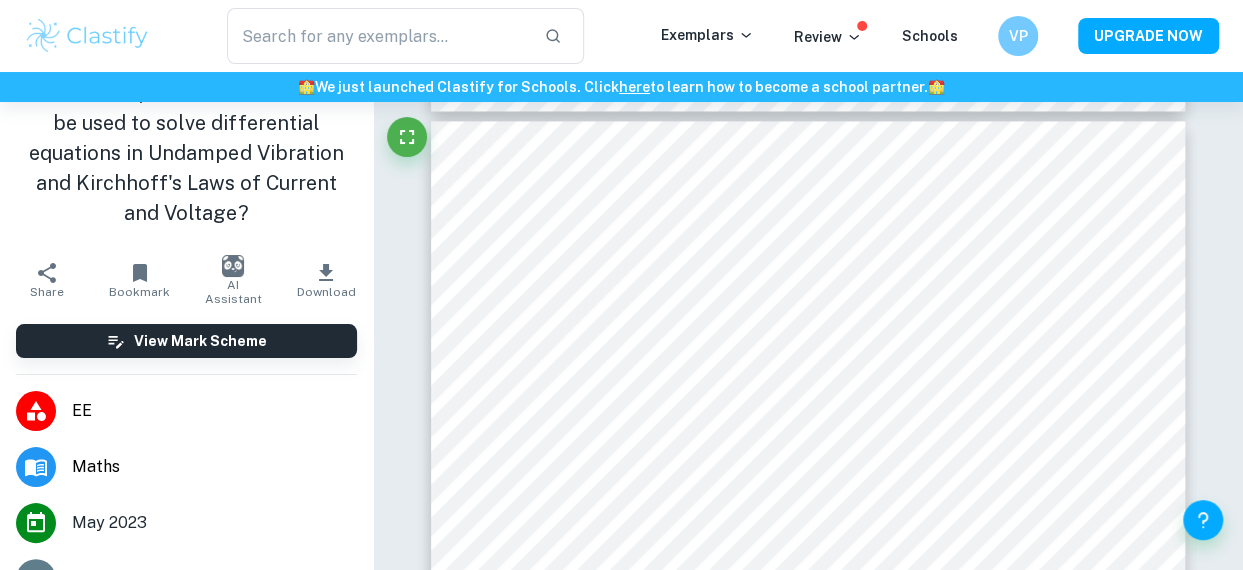 click on "How can Laplace Transformation be used to solve differential equations in Undamped Vibration and Kirchhoff's Laws of Current and Voltage?" at bounding box center (186, 153) 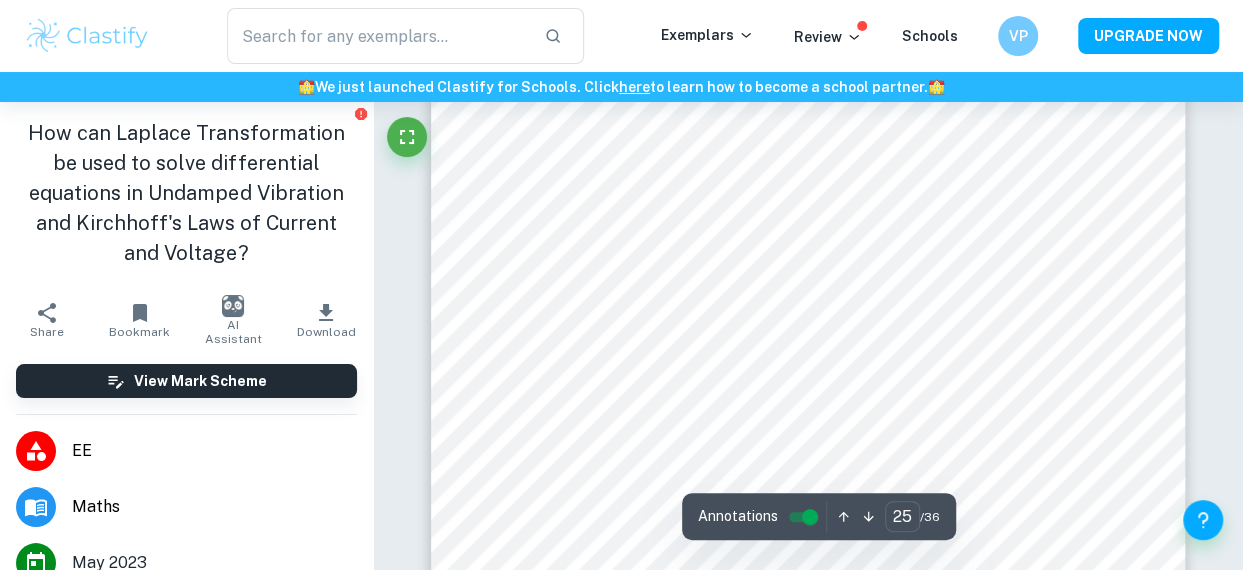 scroll, scrollTop: 27022, scrollLeft: 0, axis: vertical 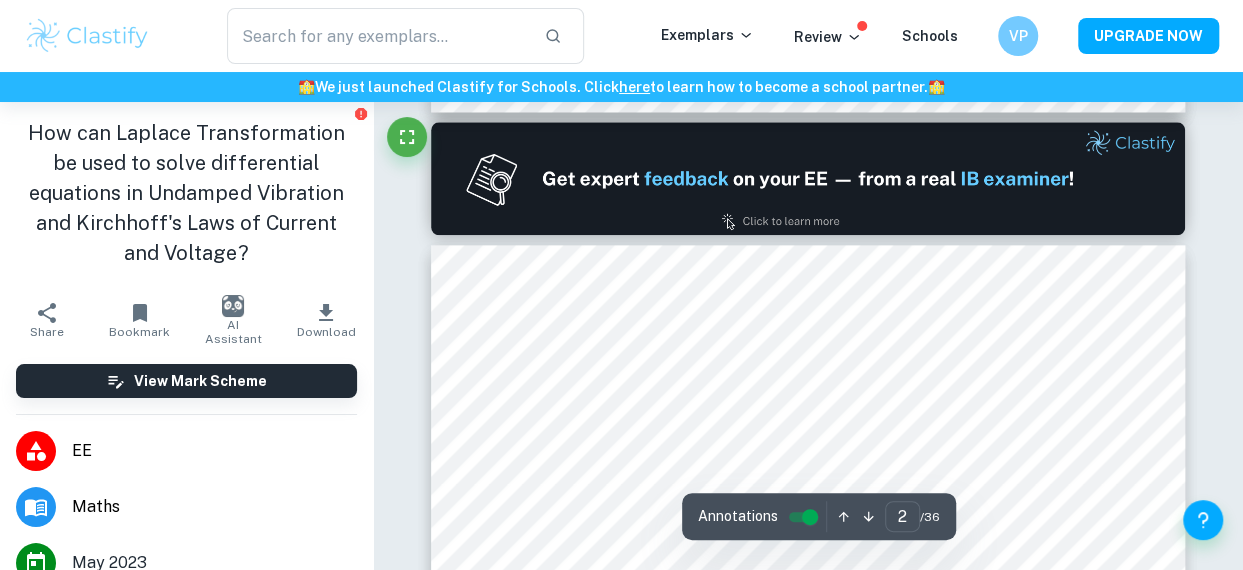 type on "1" 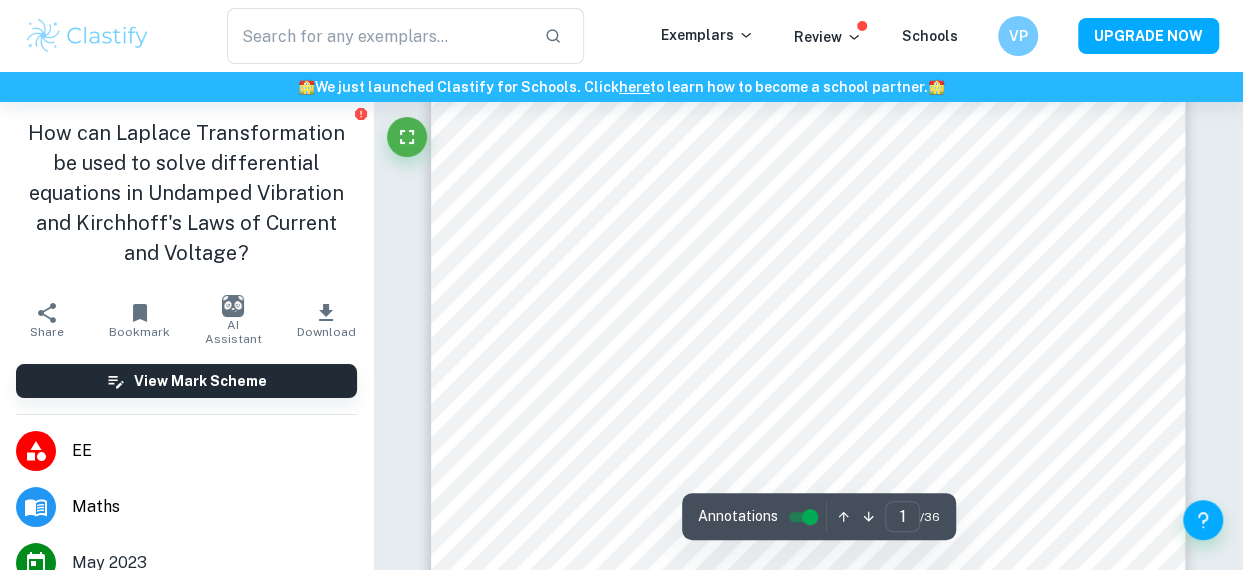 scroll, scrollTop: 280, scrollLeft: 0, axis: vertical 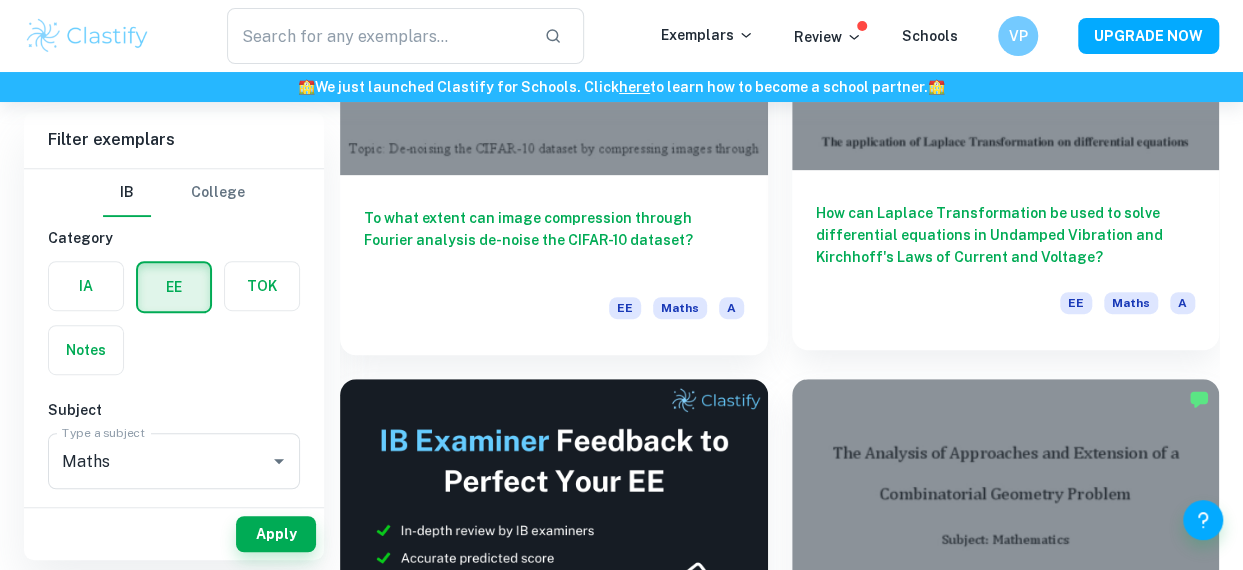 click on "How can Laplace Transformation be used to solve differential equations in Undamped Vibration and Kirchhoff's Laws of Current and Voltage?" at bounding box center [1006, 235] 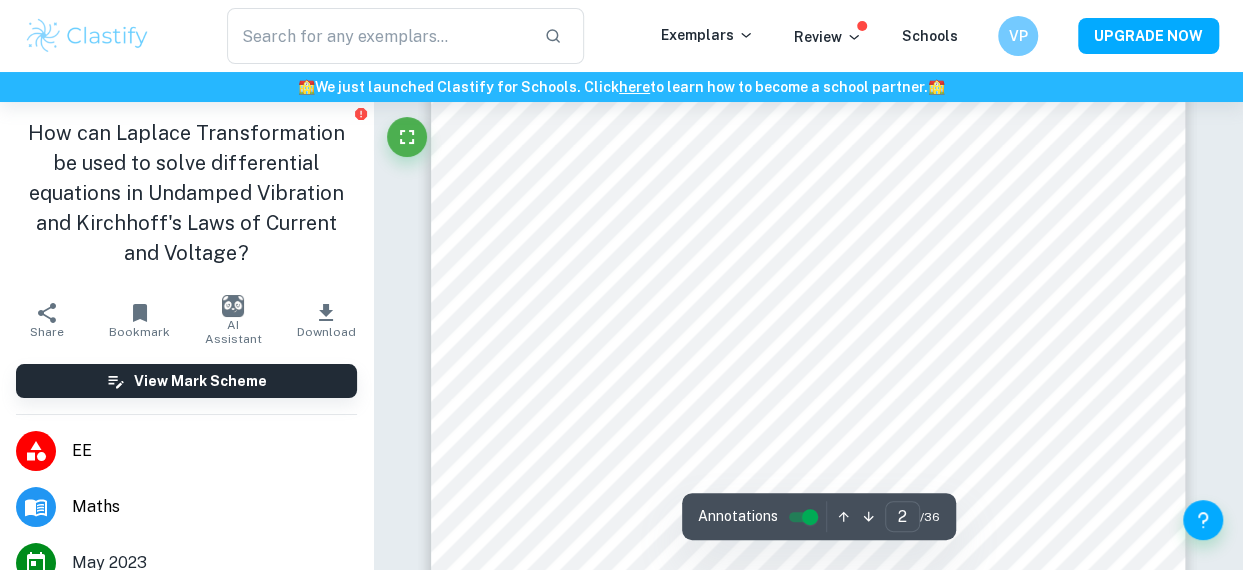 scroll, scrollTop: 1376, scrollLeft: 0, axis: vertical 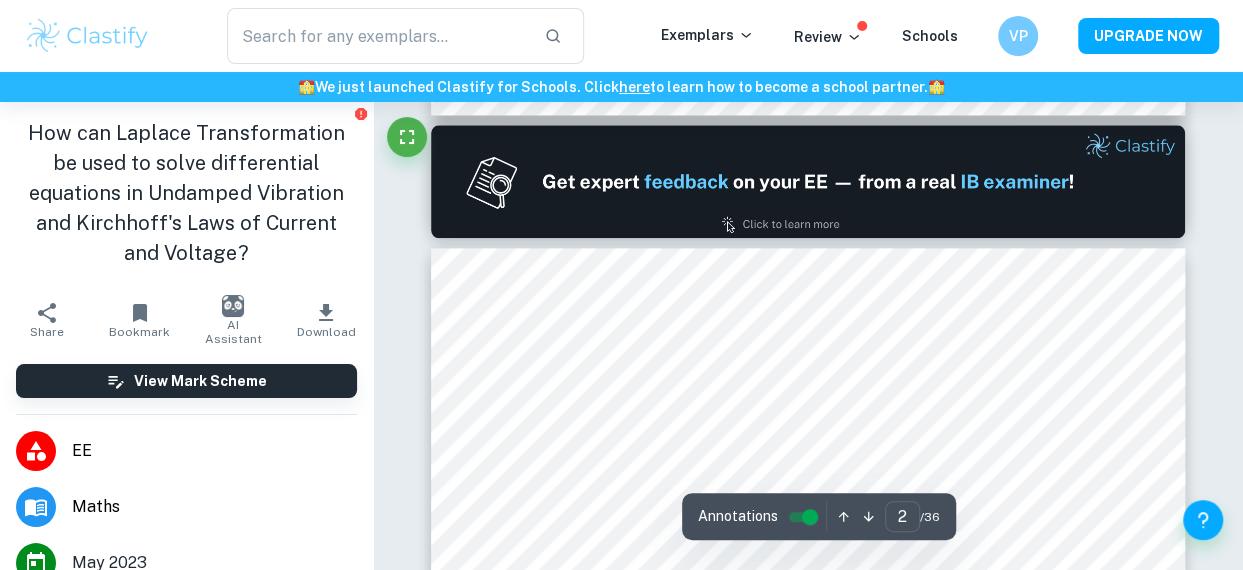 type on "1" 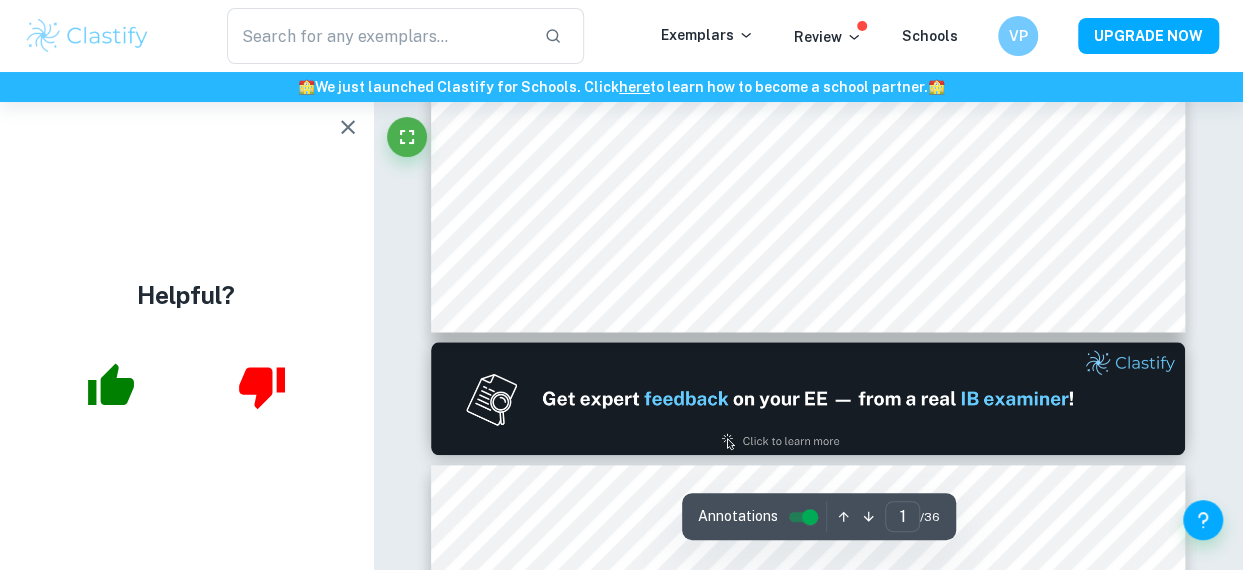 scroll, scrollTop: 856, scrollLeft: 0, axis: vertical 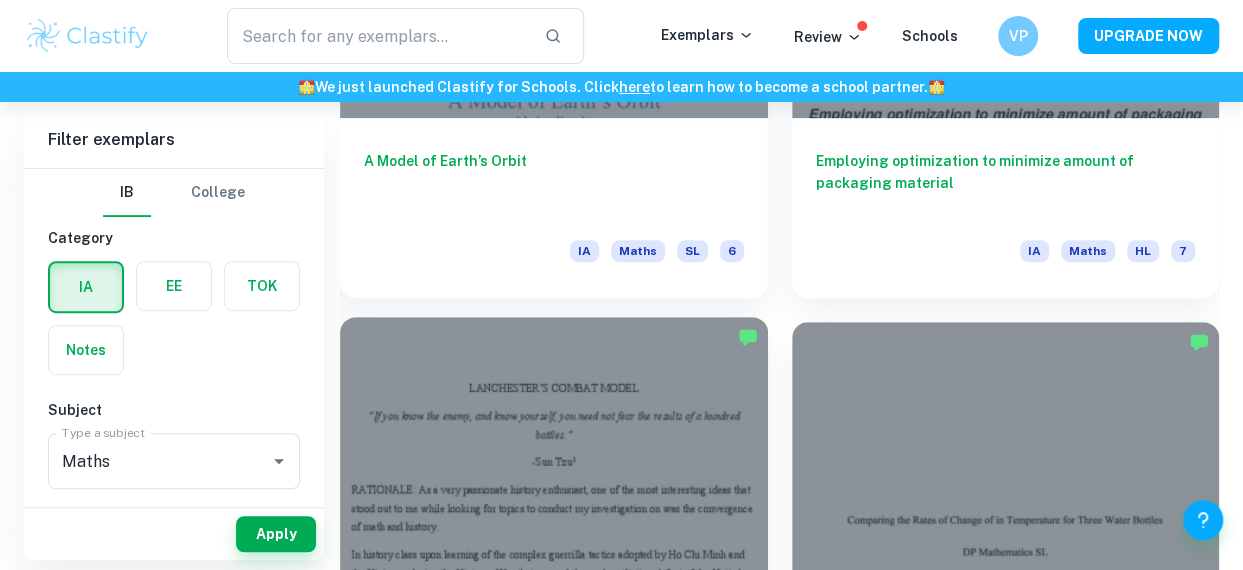 click at bounding box center [554, 477] 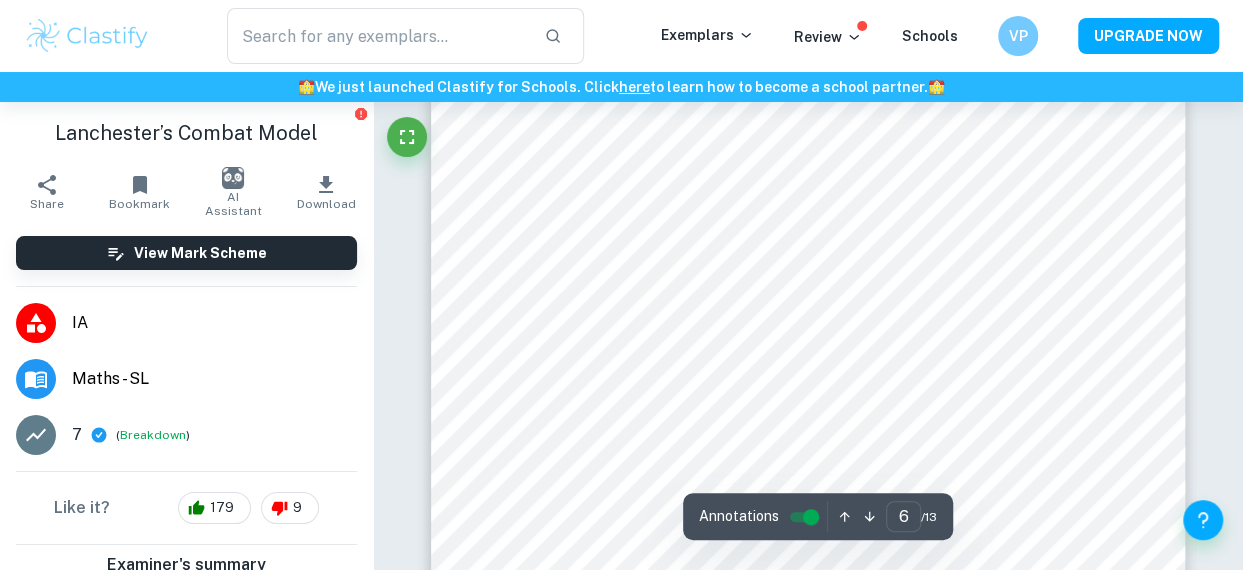 scroll, scrollTop: 5984, scrollLeft: 0, axis: vertical 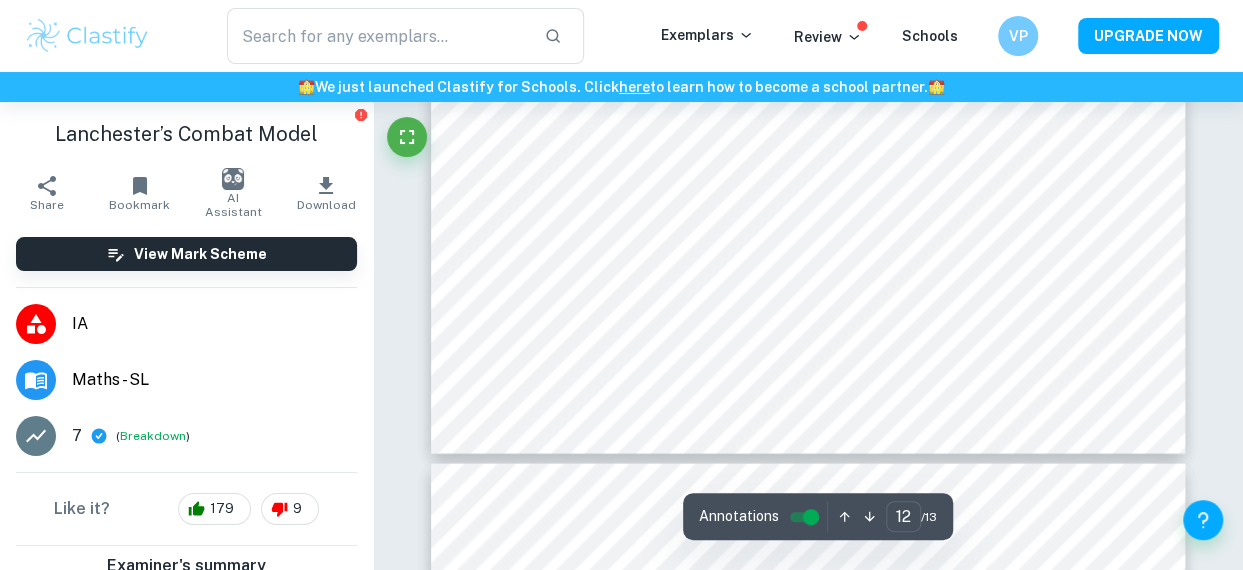 type on "13" 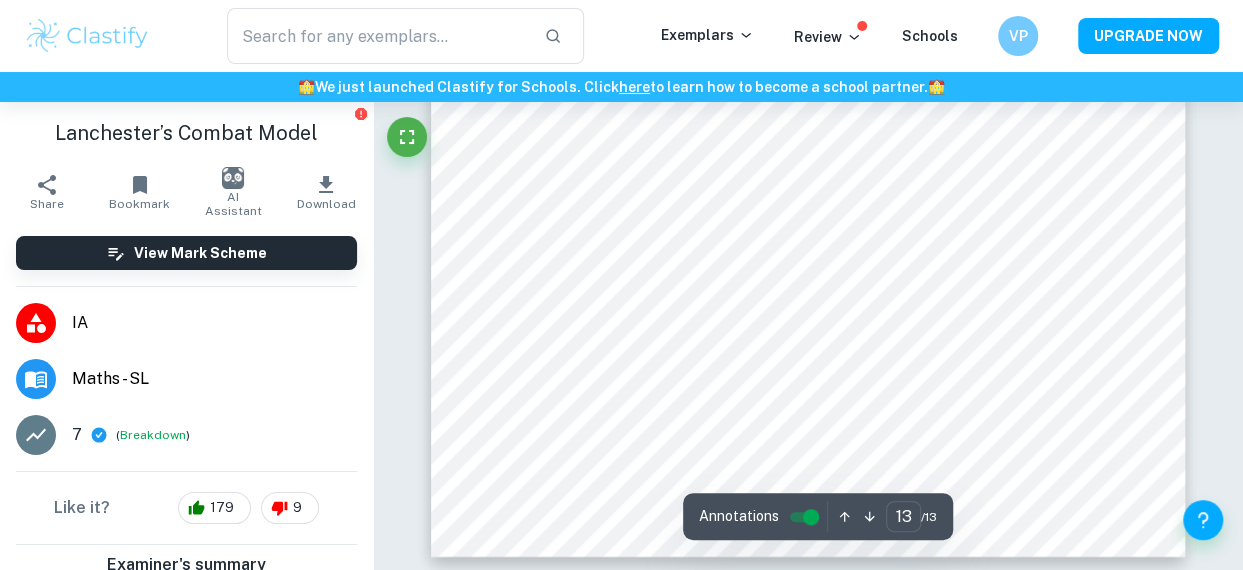 scroll, scrollTop: 13945, scrollLeft: 0, axis: vertical 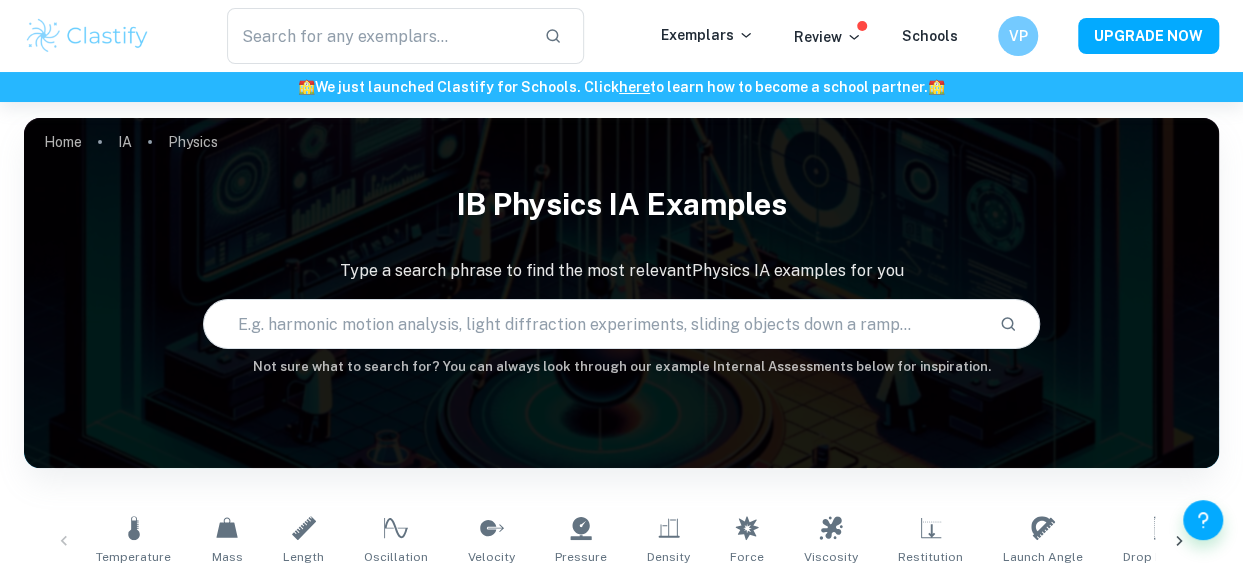 drag, startPoint x: 372, startPoint y: 307, endPoint x: 322, endPoint y: 321, distance: 51.92302 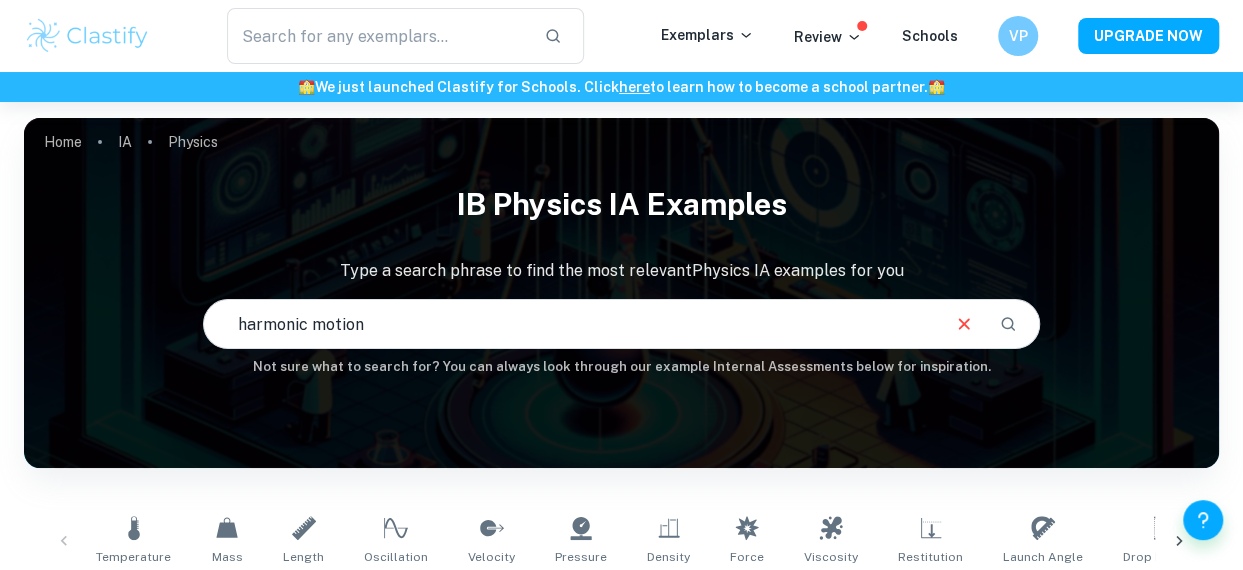 type on "harmonic motion" 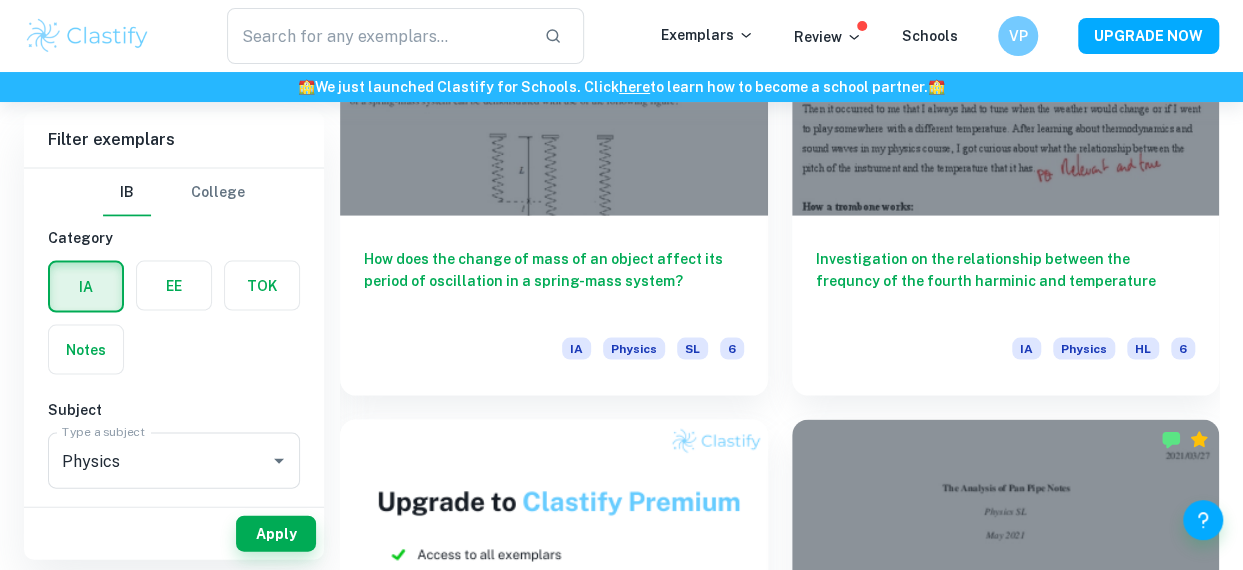scroll, scrollTop: 1840, scrollLeft: 0, axis: vertical 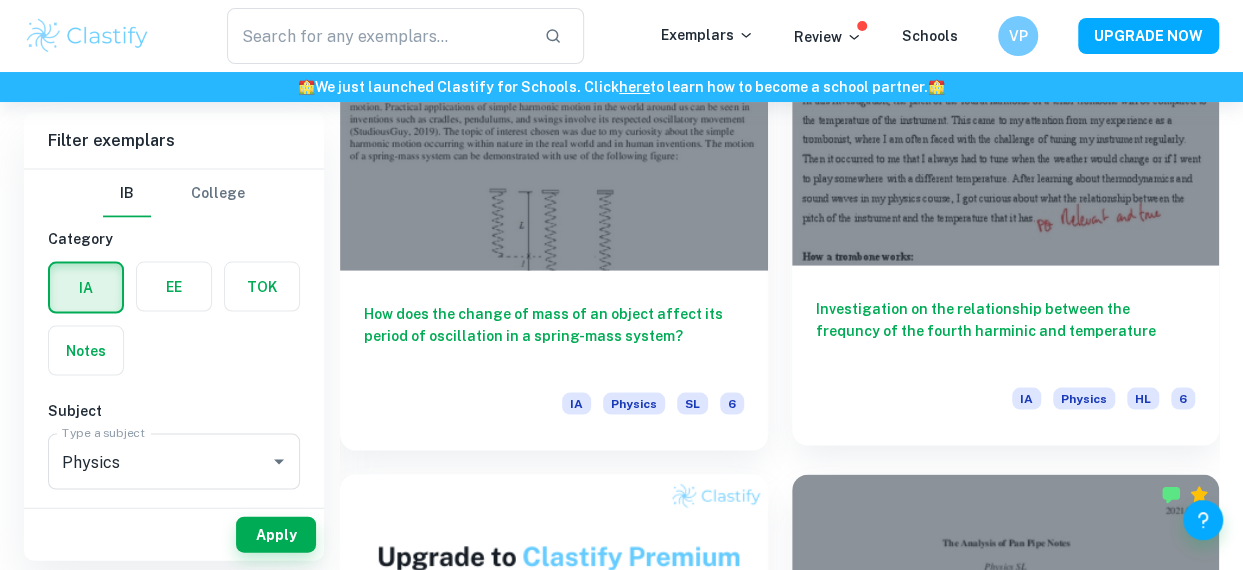 click at bounding box center (1006, 104) 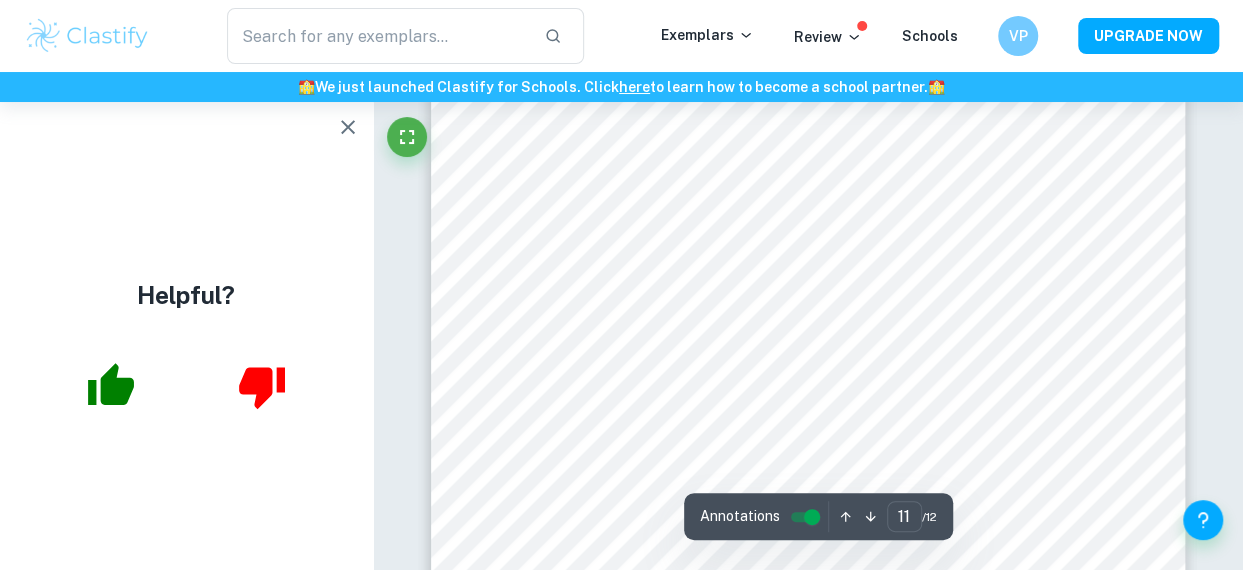 scroll, scrollTop: 12080, scrollLeft: 0, axis: vertical 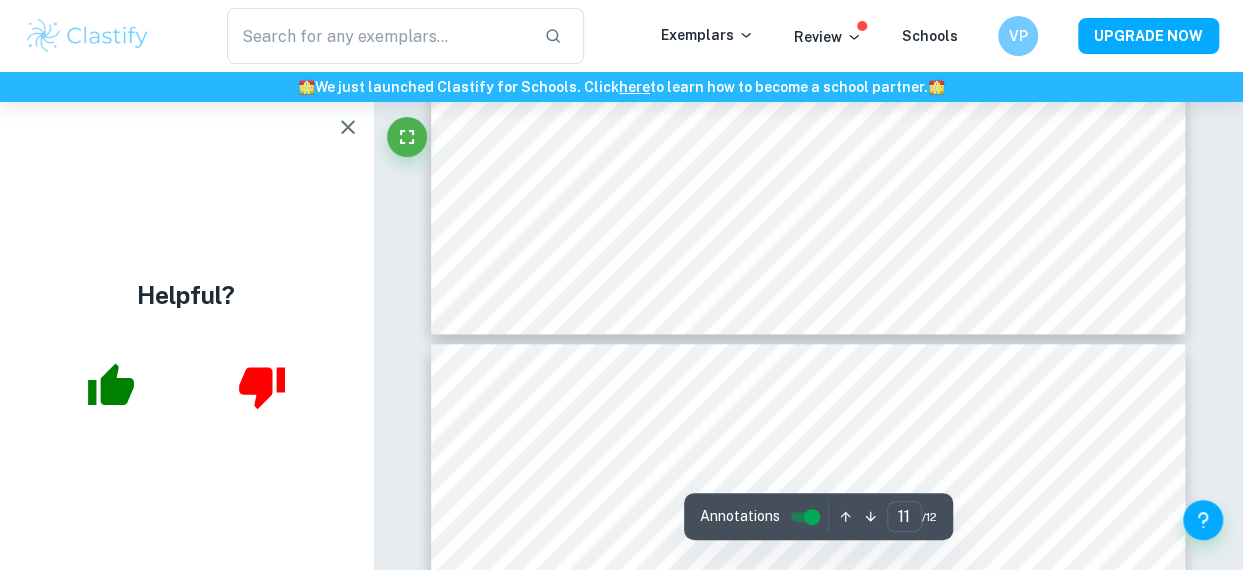 type on "12" 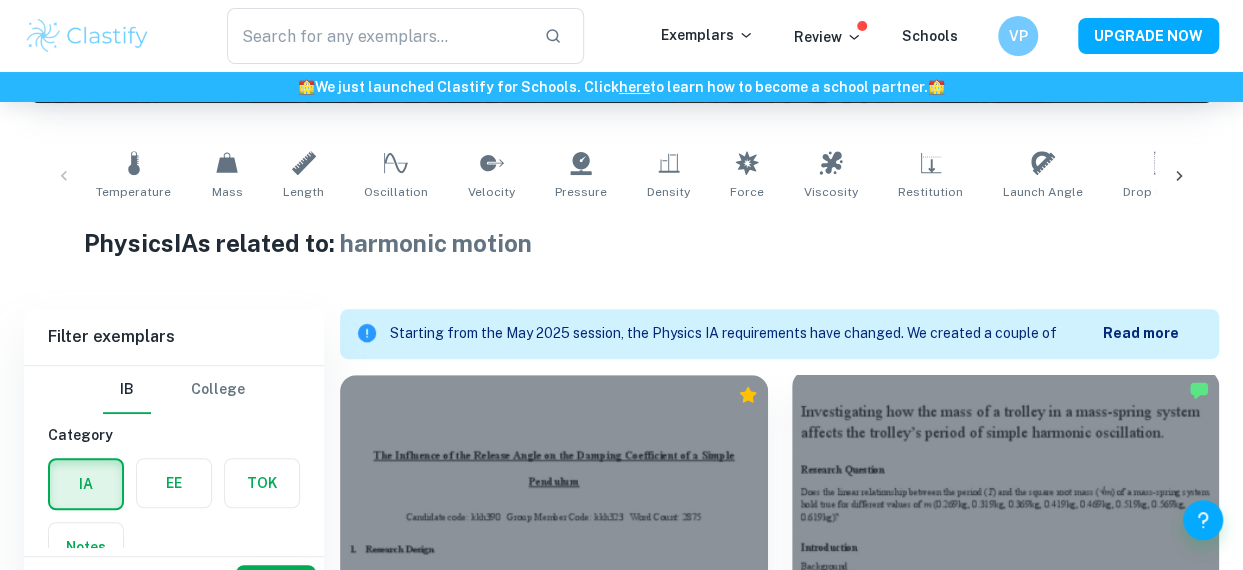 scroll, scrollTop: 404, scrollLeft: 0, axis: vertical 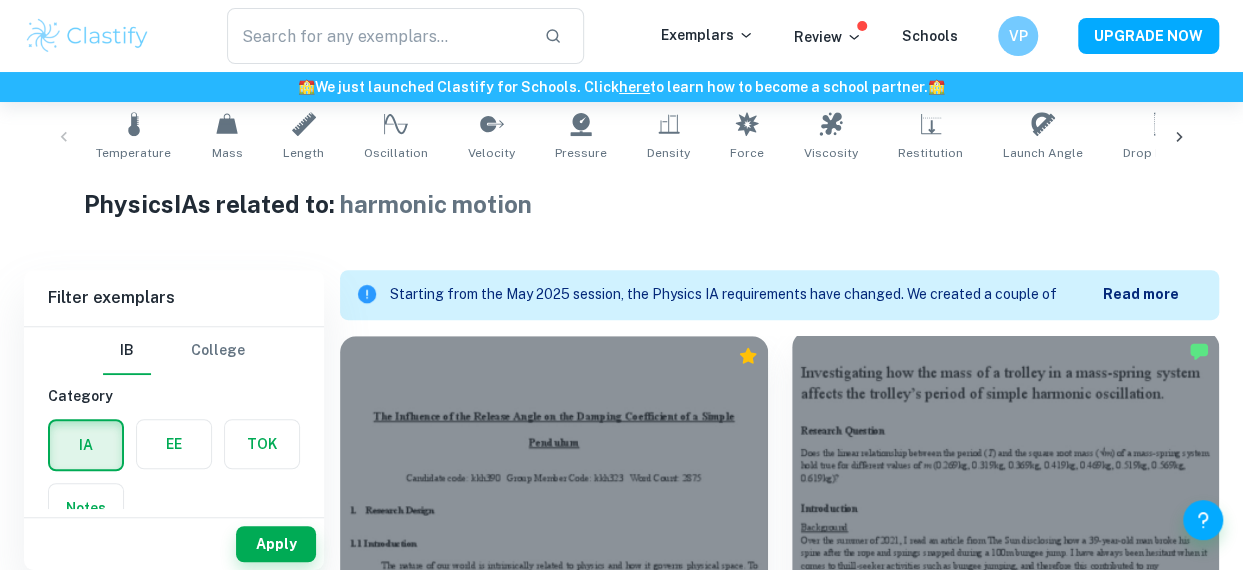 click at bounding box center [1006, 491] 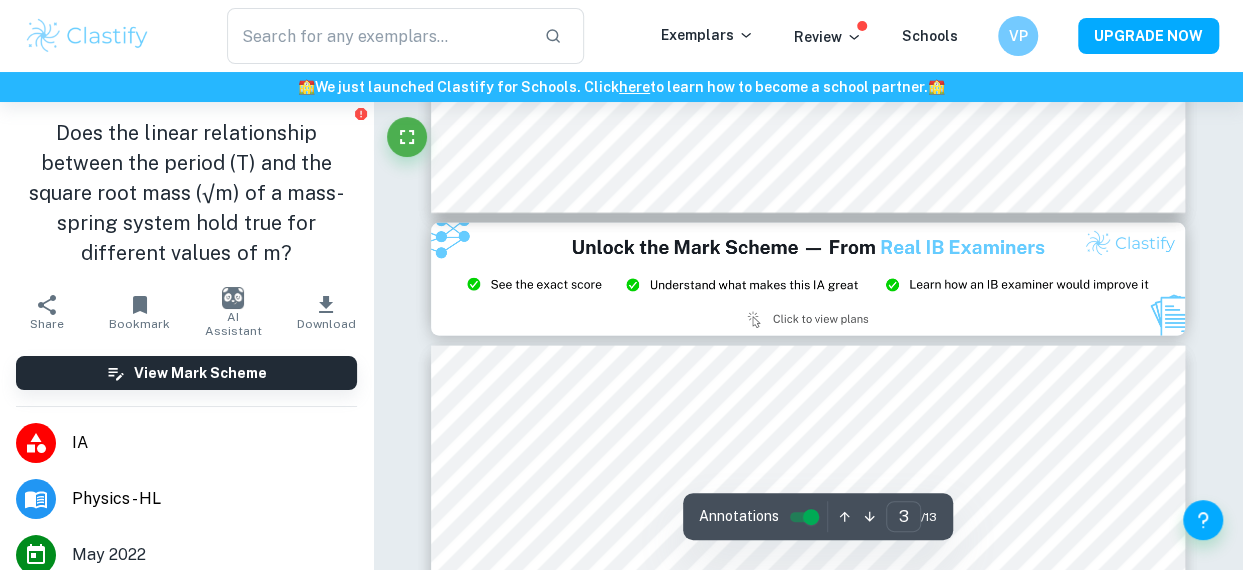 scroll, scrollTop: 2493, scrollLeft: 0, axis: vertical 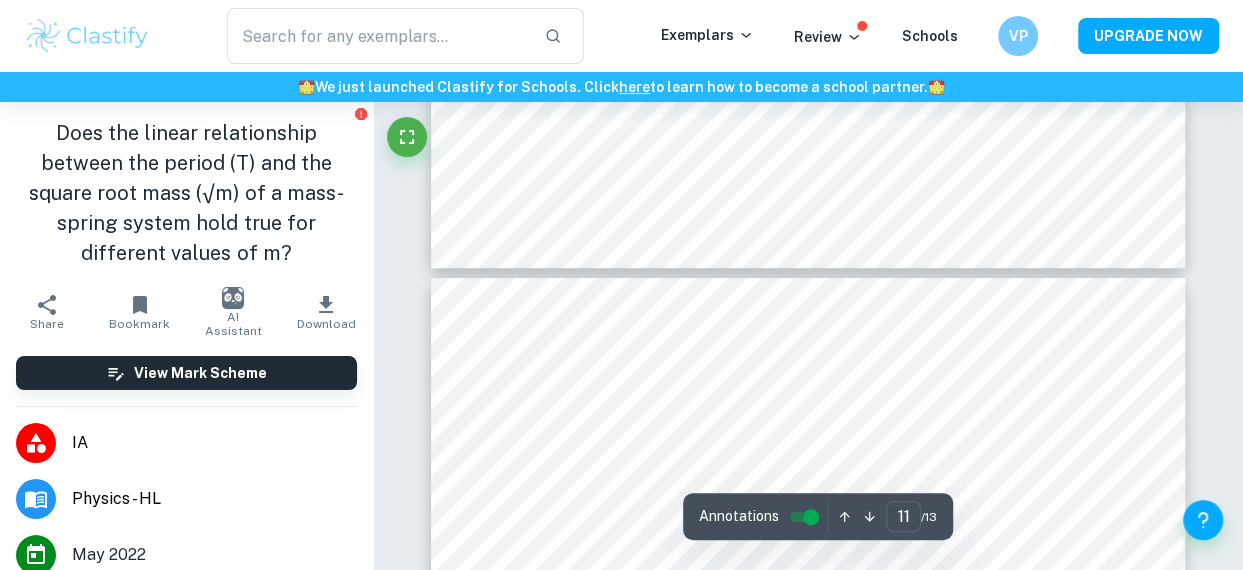 type on "12" 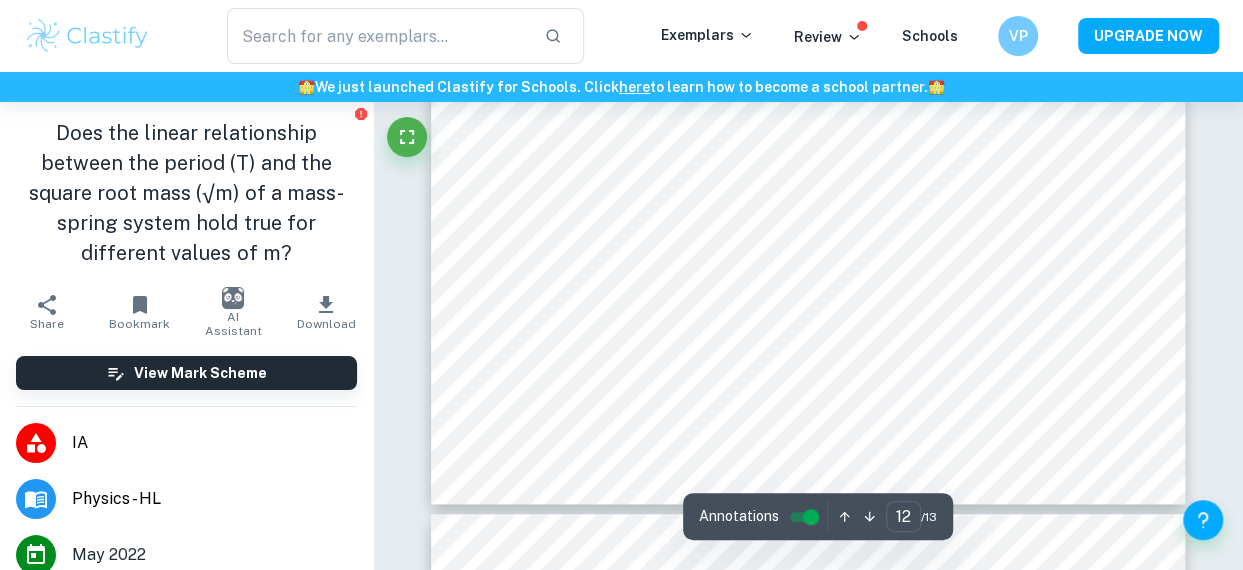 scroll, scrollTop: 11813, scrollLeft: 0, axis: vertical 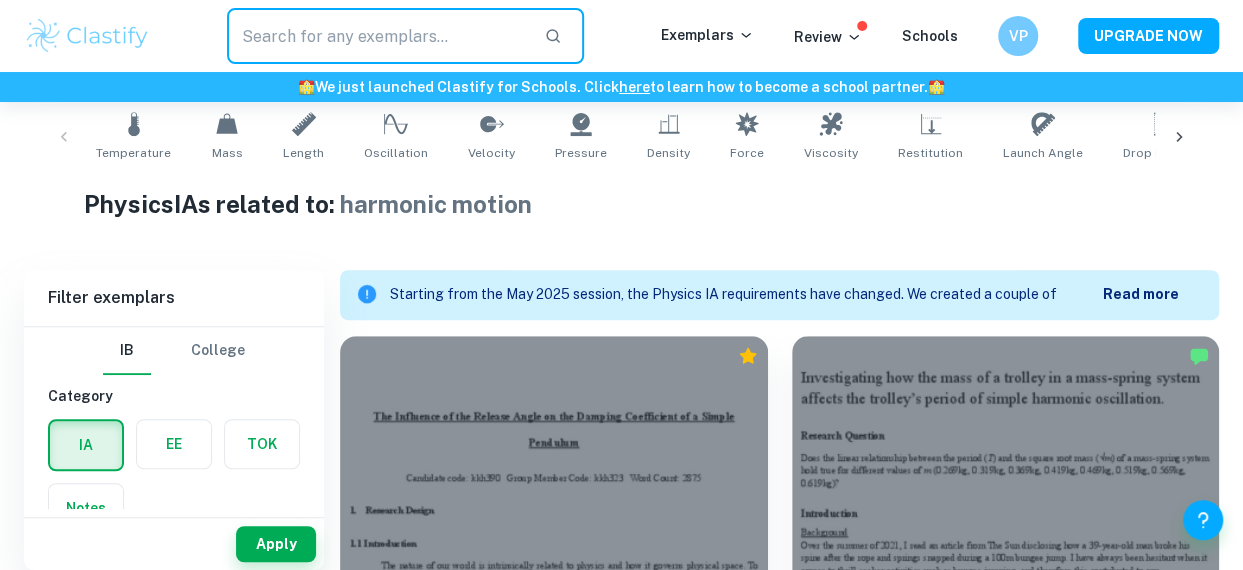 click at bounding box center (377, 36) 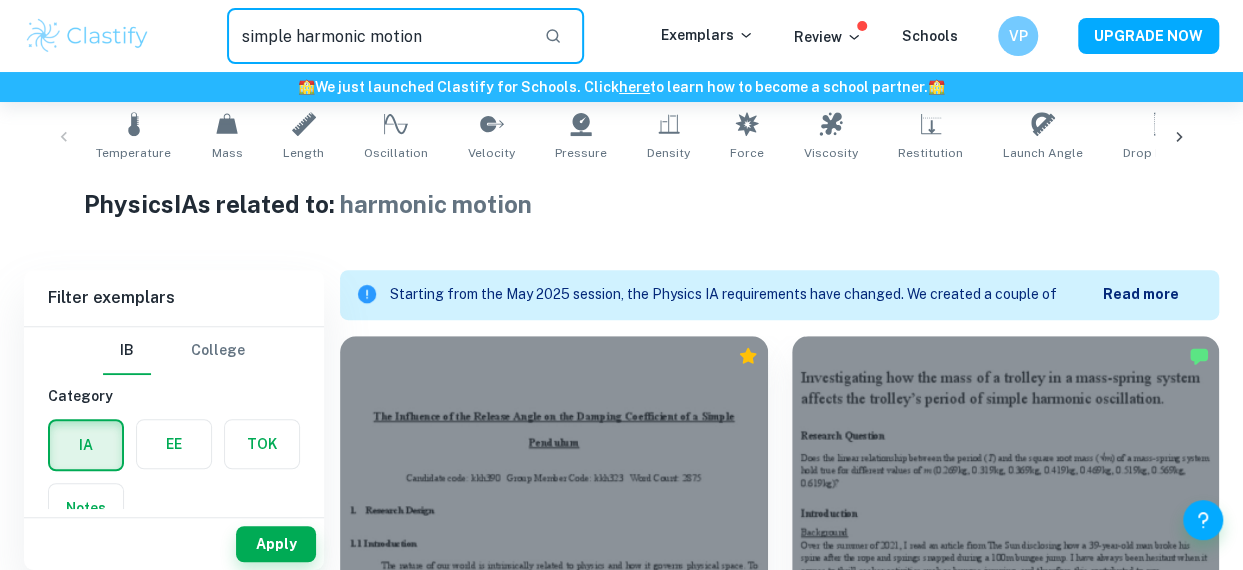 type on "simple harmonic motion" 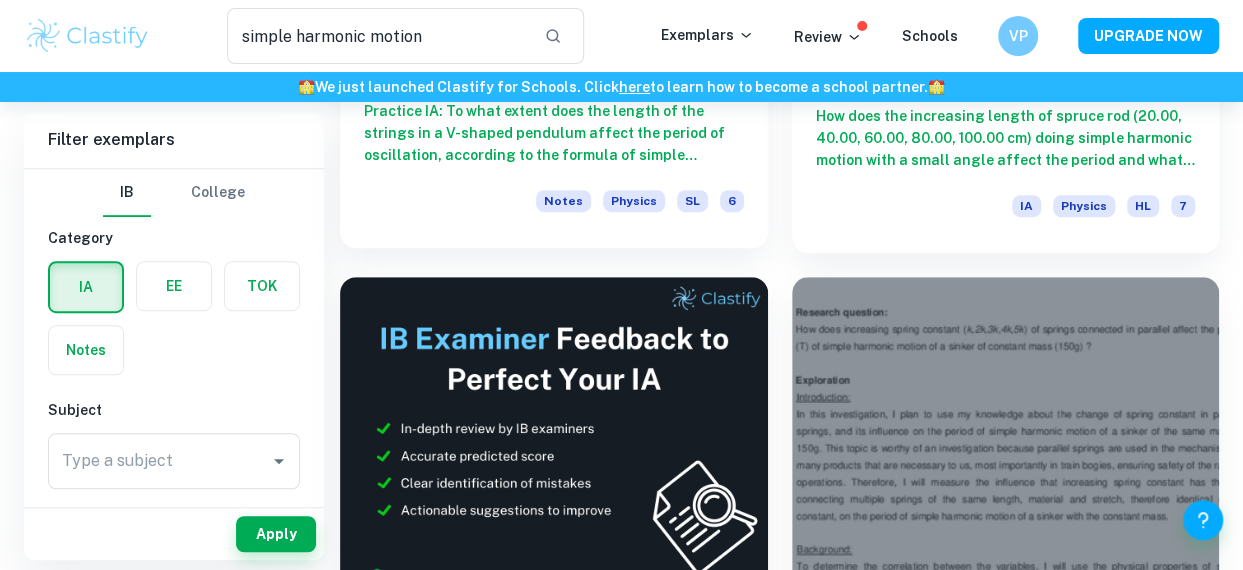 scroll, scrollTop: 480, scrollLeft: 0, axis: vertical 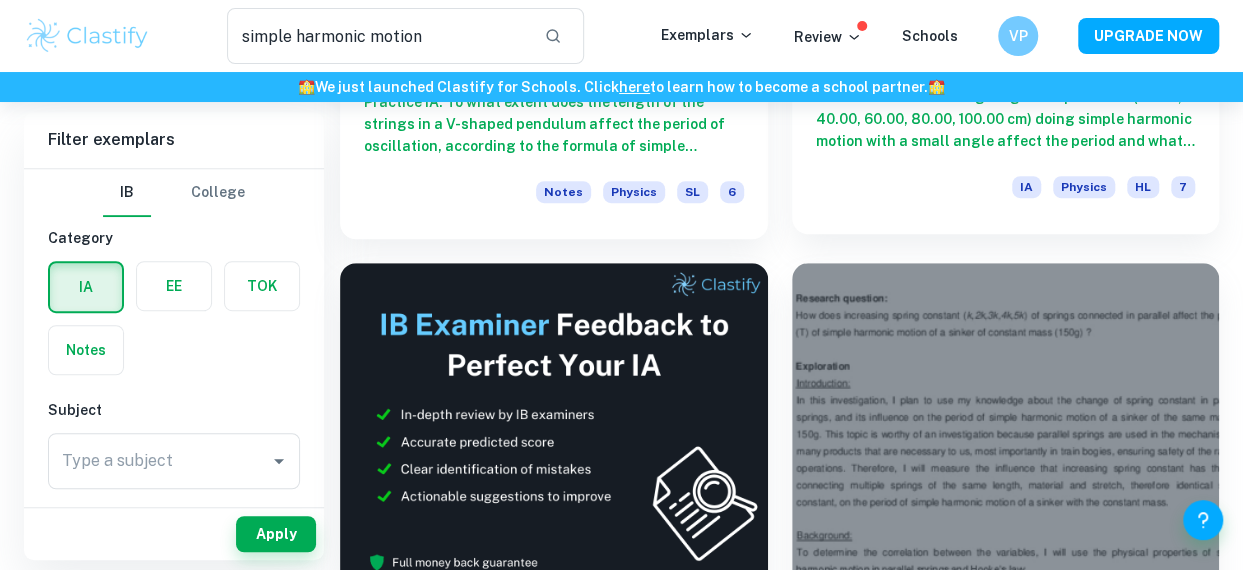click on "How does the increasing length of spruce rod (20.00, 40.00, 60.00, 80.00, 100.00 cm) doing simple harmonic motion with a small angle affect the period and what is the gravitational acceleration calculated by using the relationship between the length of the rod and the period?" at bounding box center (1006, 119) 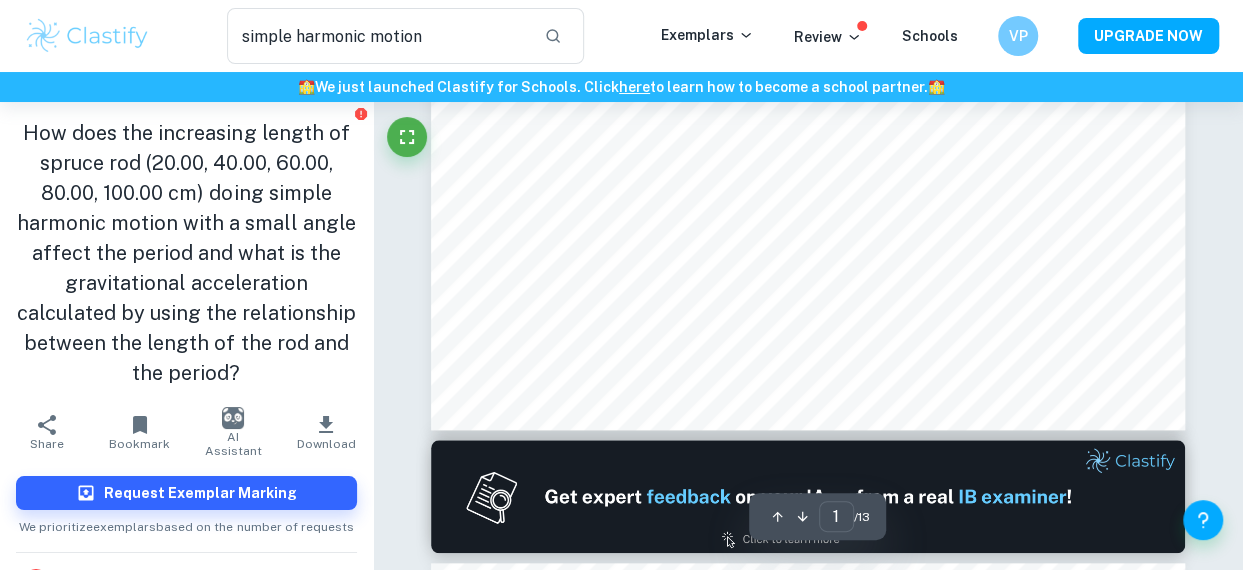 scroll, scrollTop: 800, scrollLeft: 0, axis: vertical 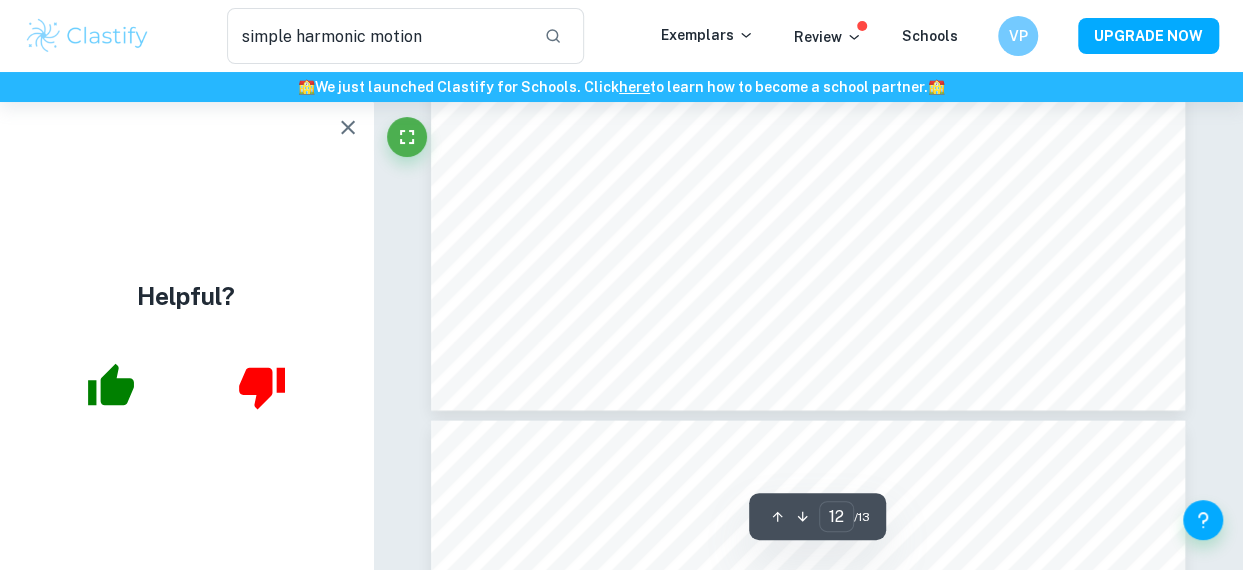 type on "13" 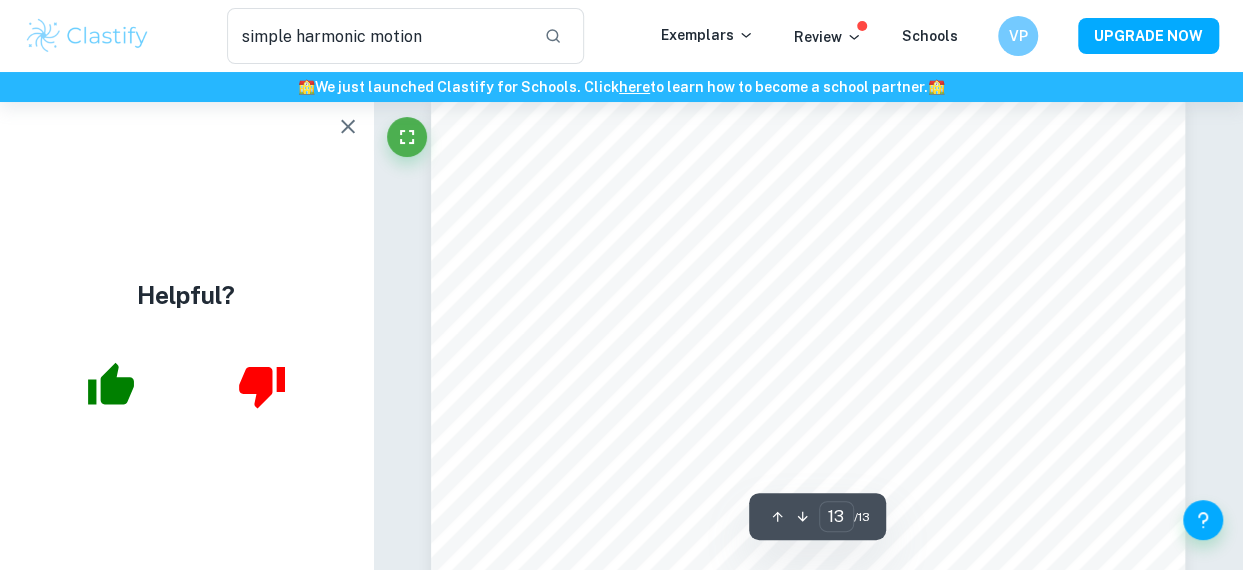scroll, scrollTop: 13185, scrollLeft: 0, axis: vertical 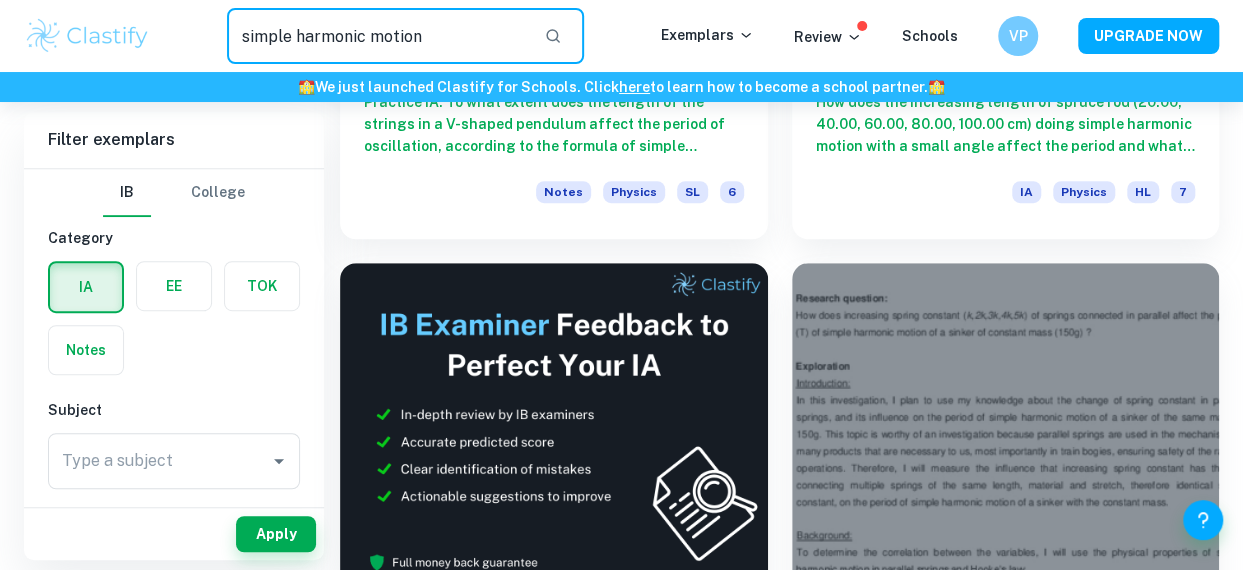 click on "simple harmonic motion" at bounding box center [377, 36] 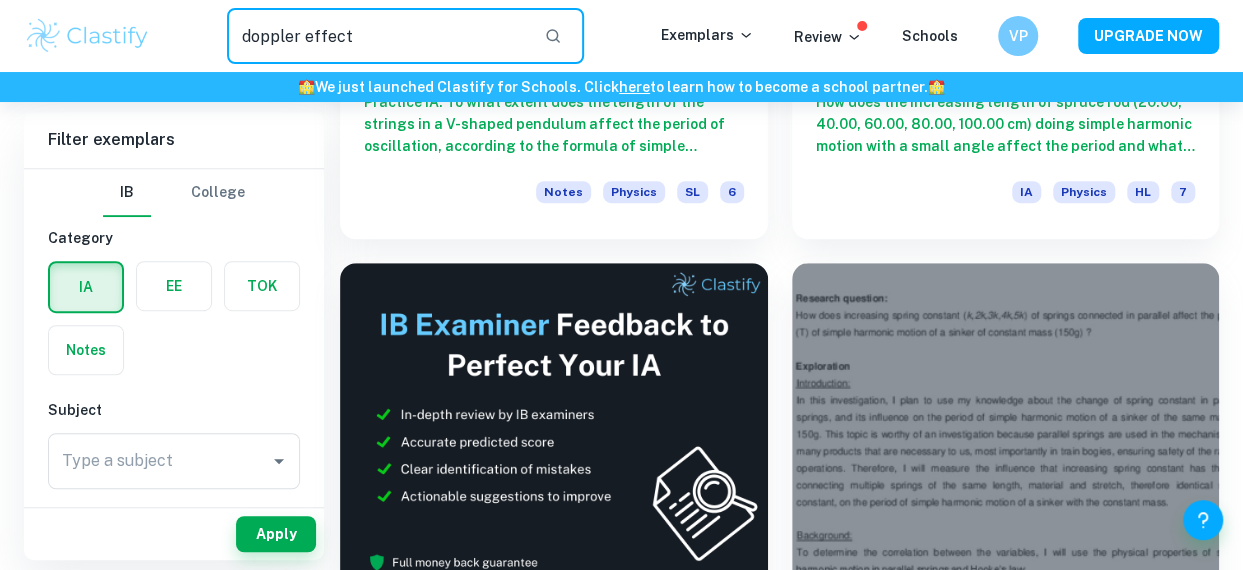 type on "doppler effect" 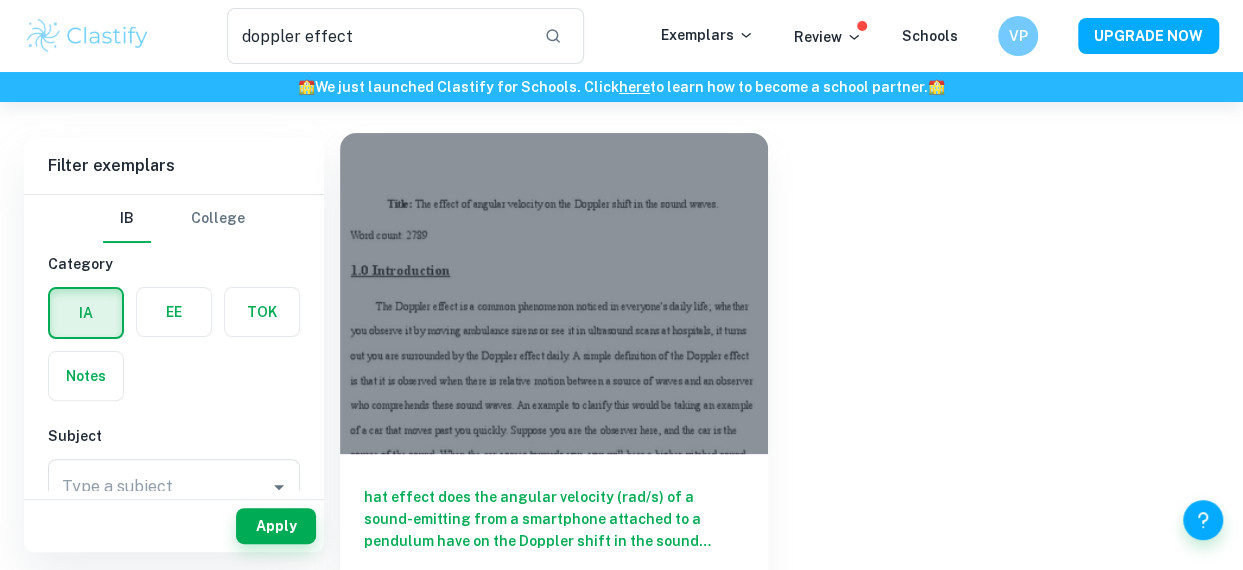 scroll, scrollTop: 120, scrollLeft: 0, axis: vertical 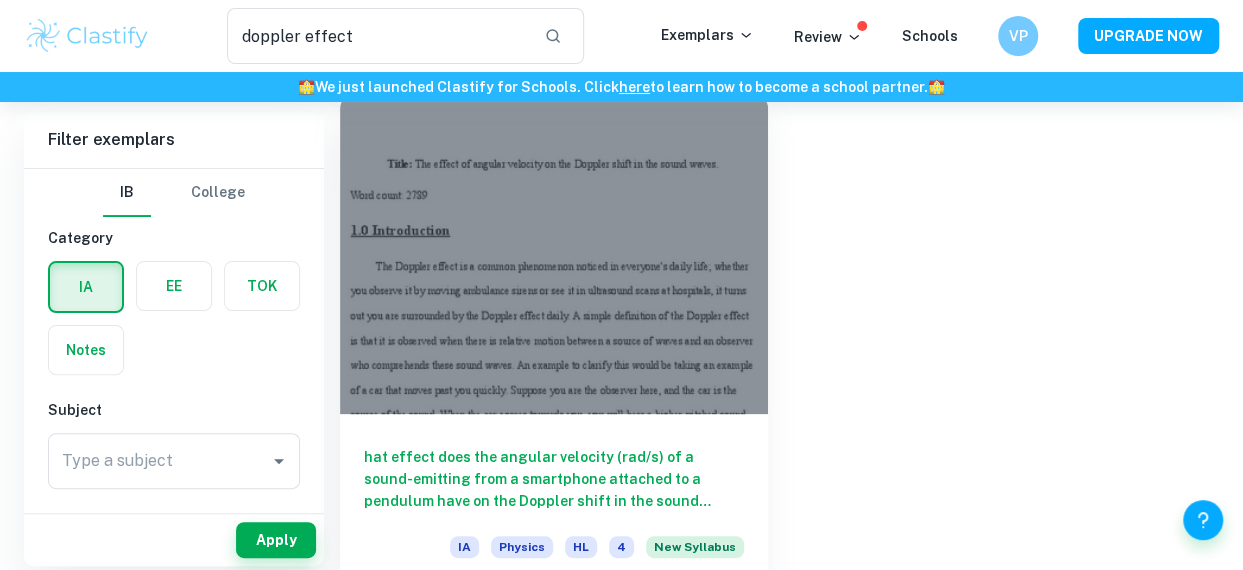 click at bounding box center (554, 253) 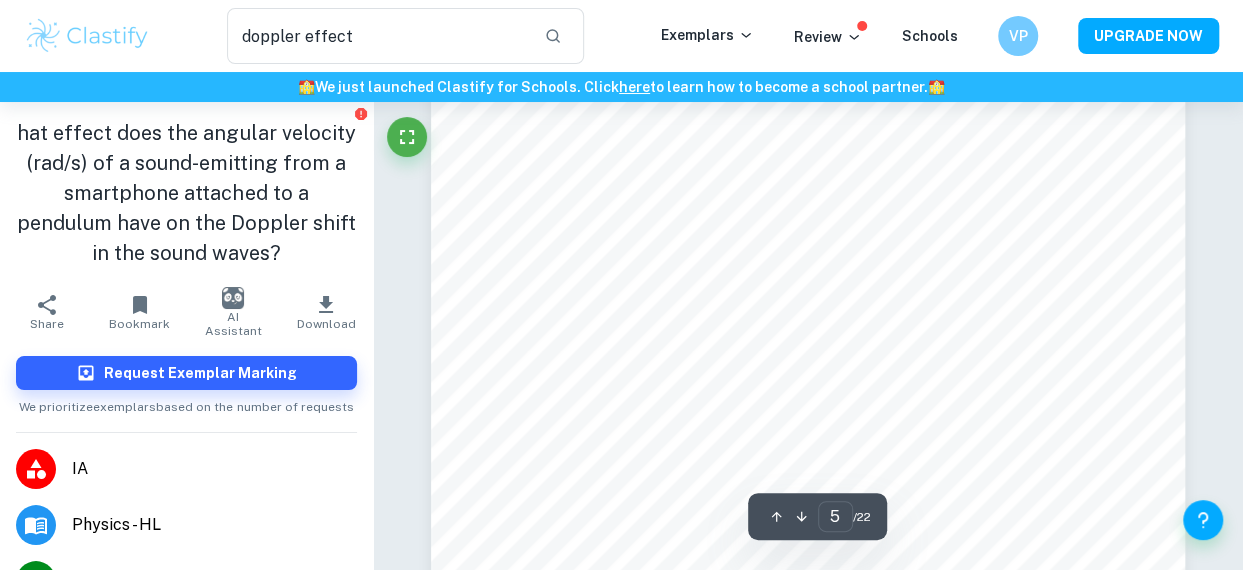 scroll, scrollTop: 5069, scrollLeft: 0, axis: vertical 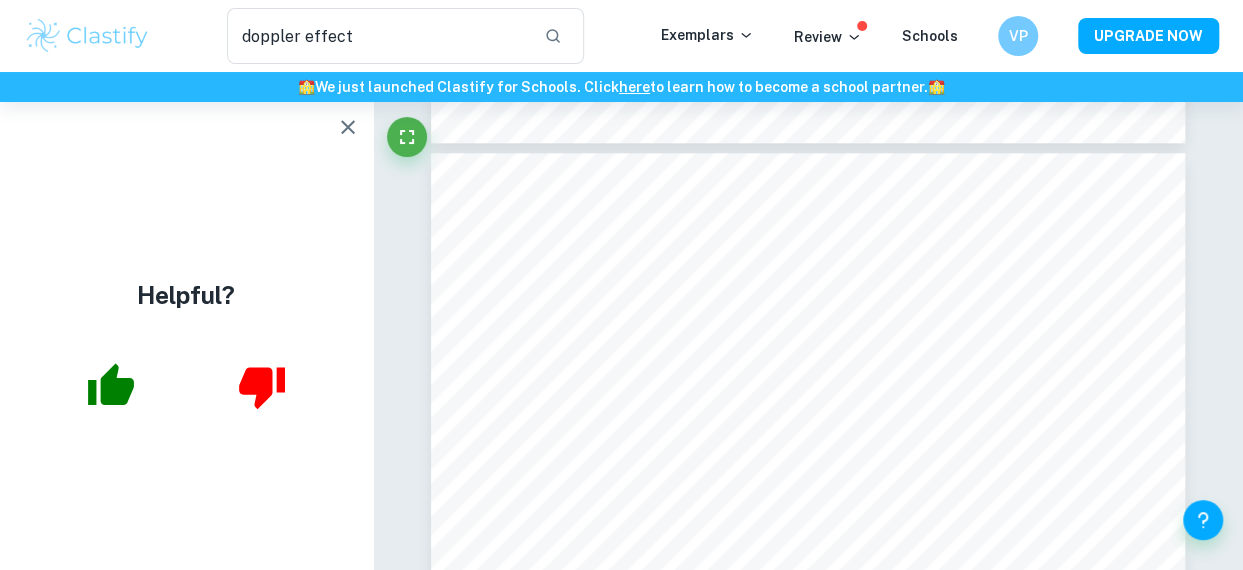 type on "4" 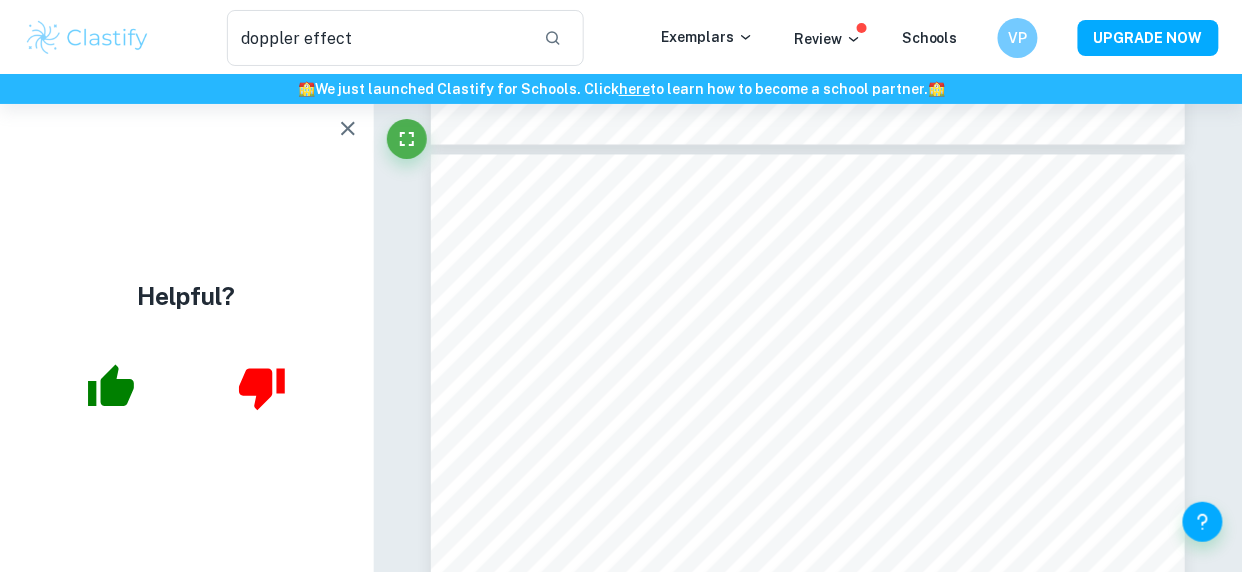 scroll, scrollTop: 3694, scrollLeft: 0, axis: vertical 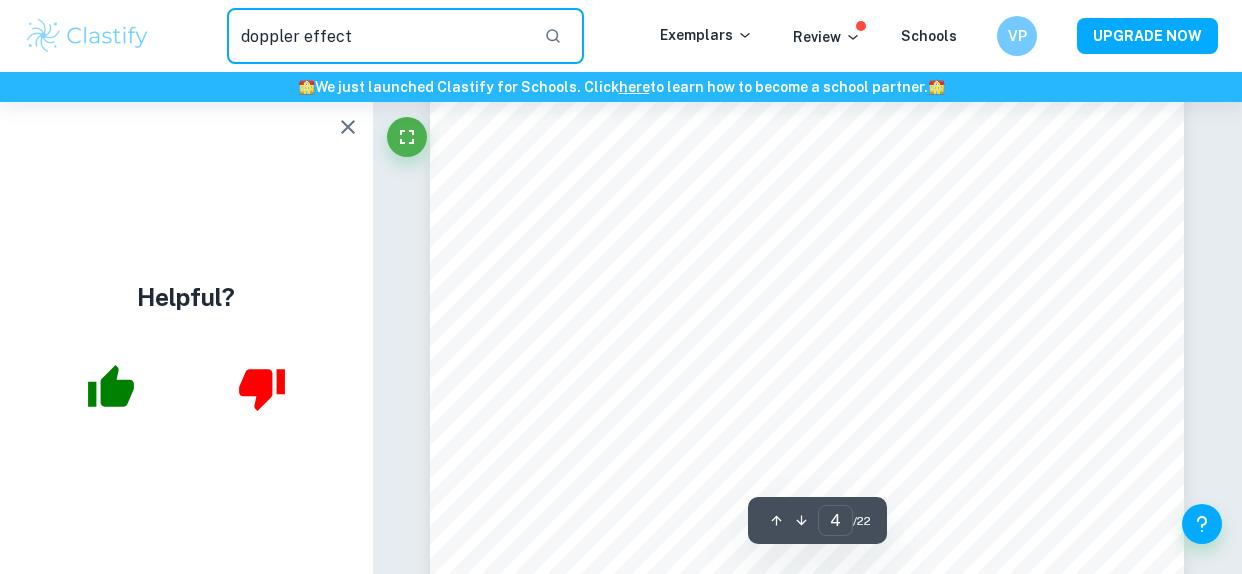 click on "doppler effect" at bounding box center [377, 36] 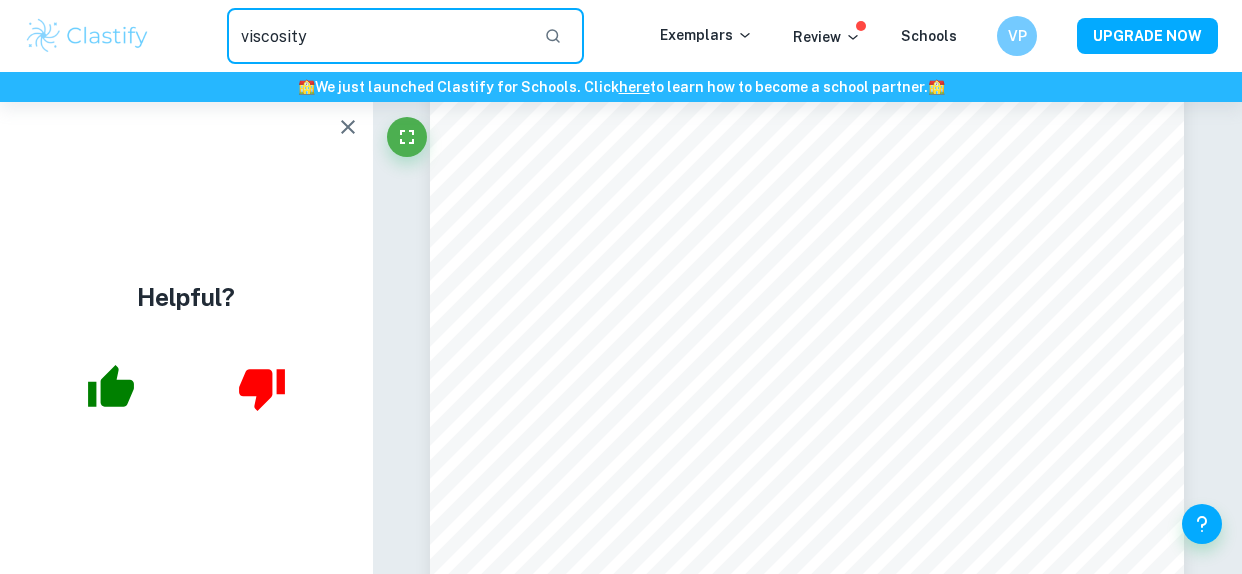 type on "viscosity" 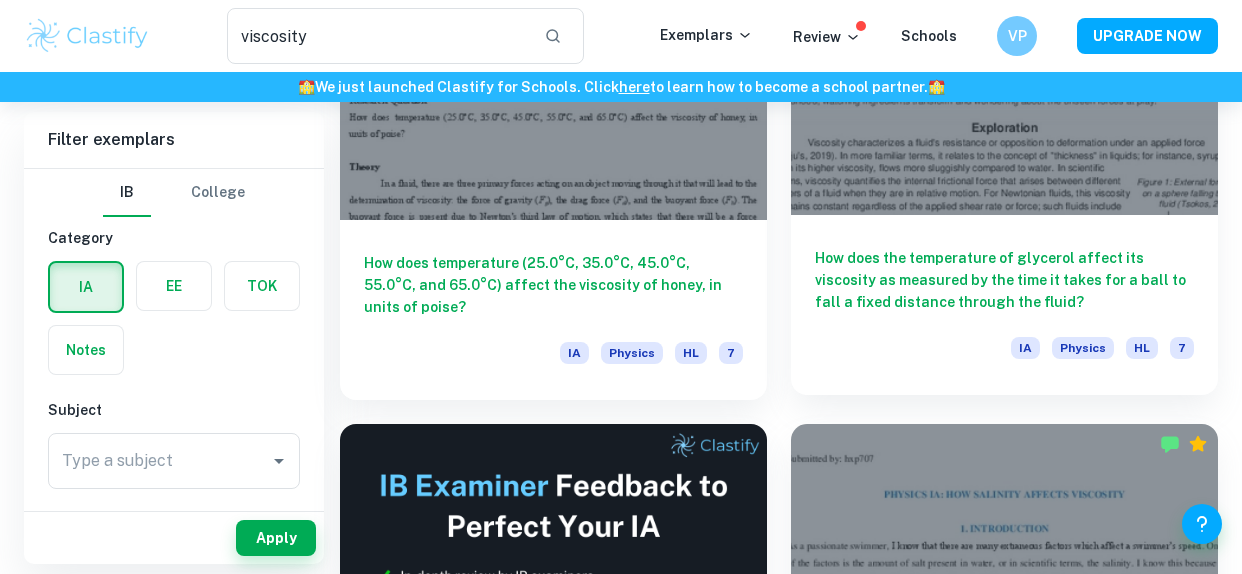 scroll, scrollTop: 320, scrollLeft: 0, axis: vertical 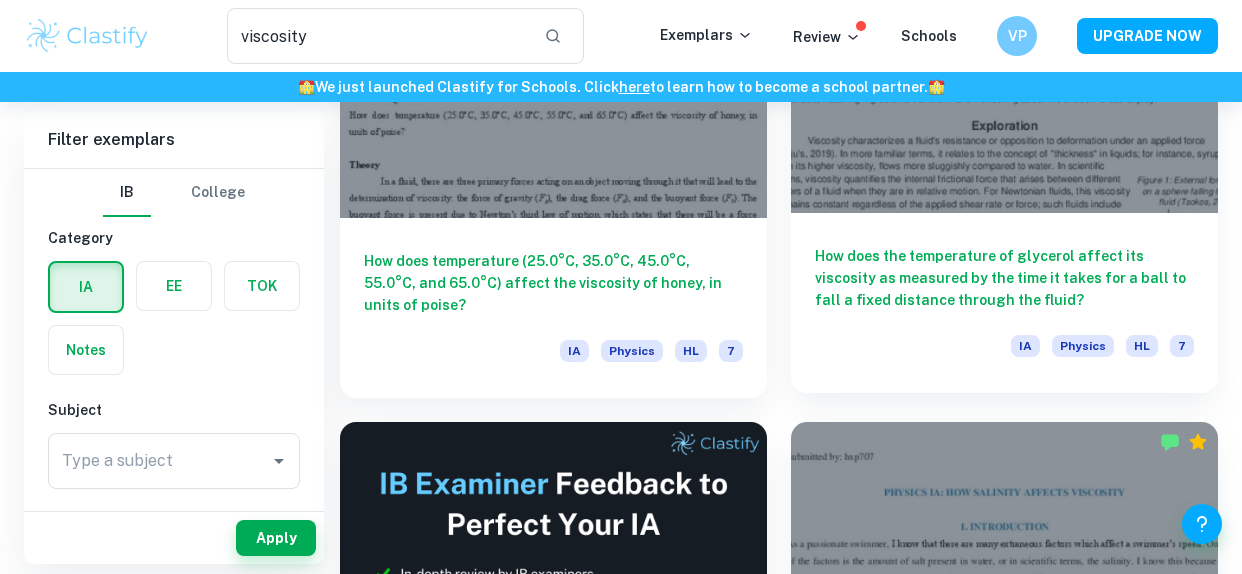 click on "How does the temperature of glycerol affect its viscosity as measured by the time it takes for a ball to fall a fixed distance through the fluid? IA Physics HL 7" at bounding box center (1004, 303) 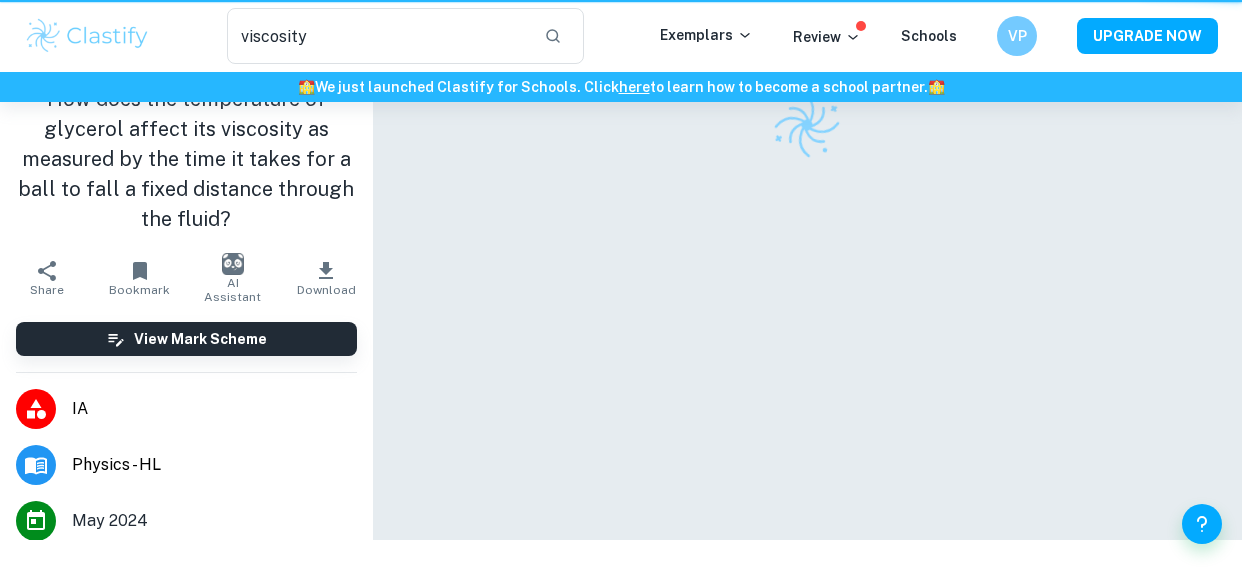 scroll, scrollTop: 0, scrollLeft: 0, axis: both 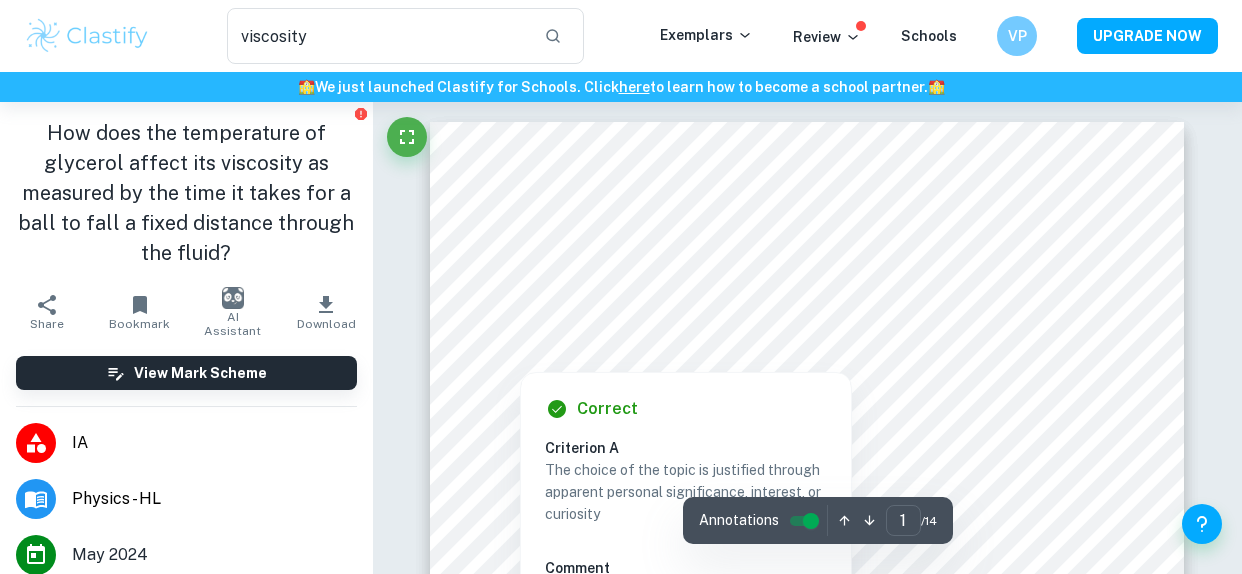 click at bounding box center (807, 341) 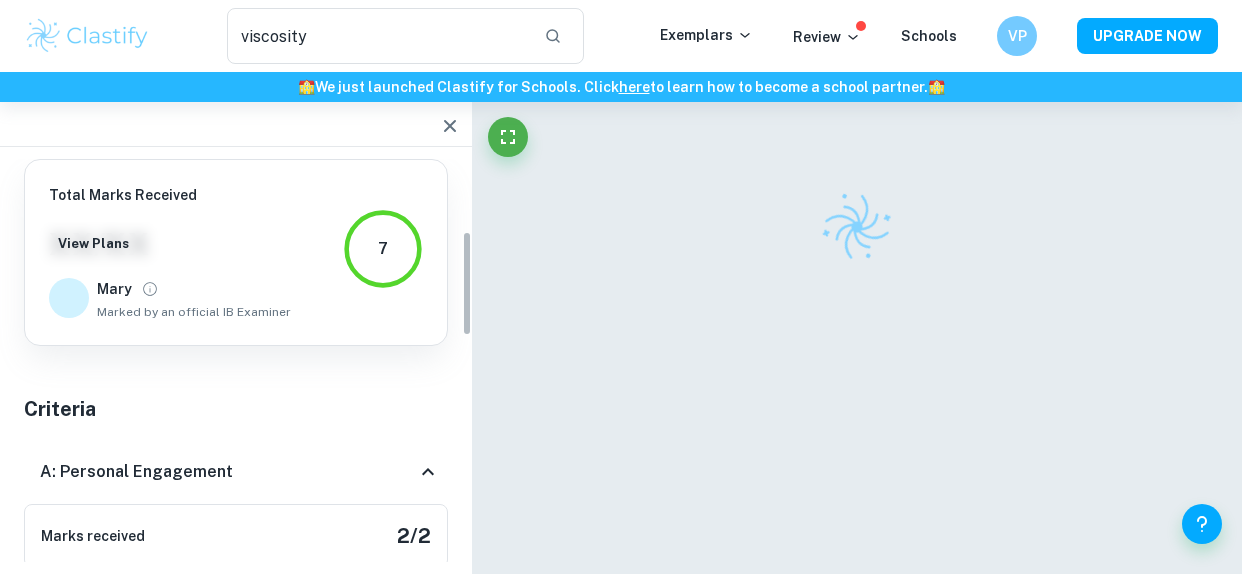 scroll, scrollTop: 276, scrollLeft: 0, axis: vertical 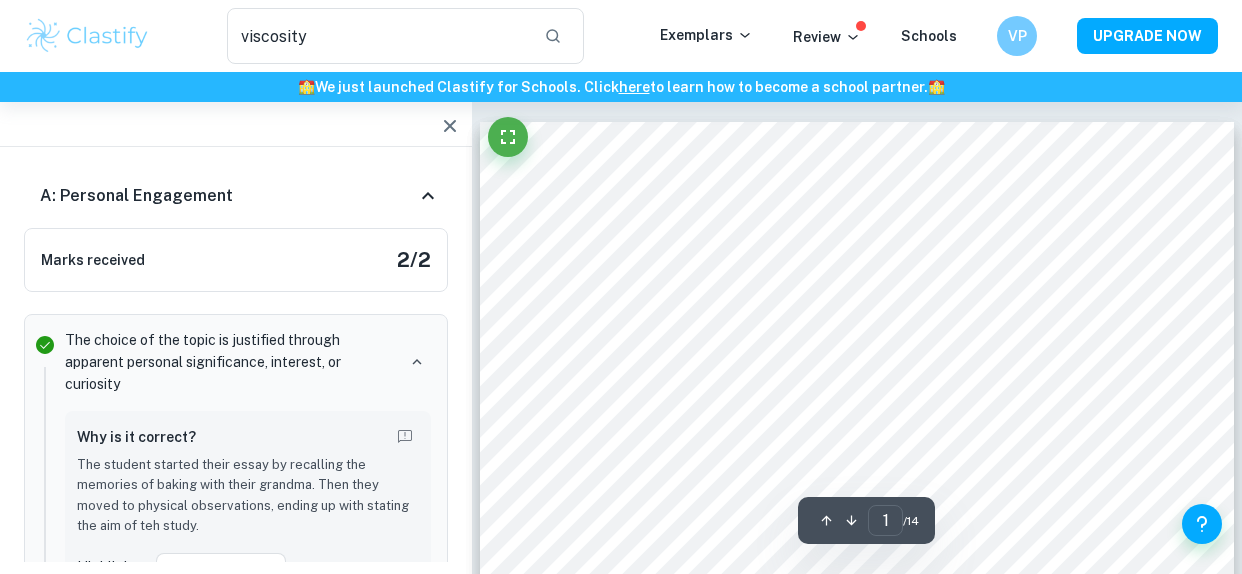click 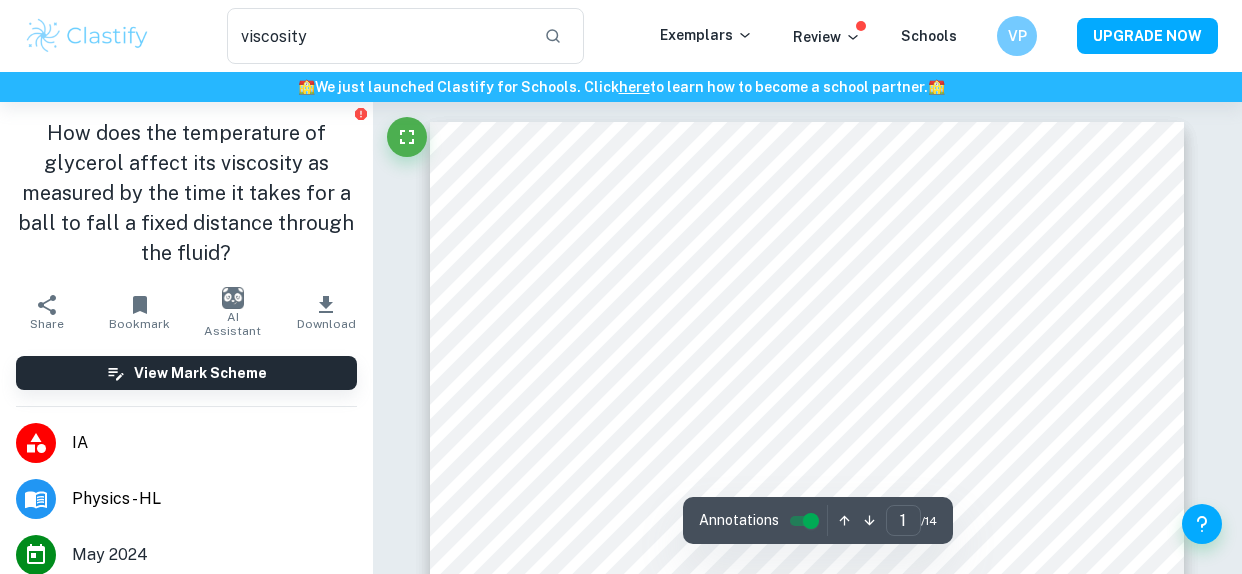 scroll, scrollTop: 40, scrollLeft: 0, axis: vertical 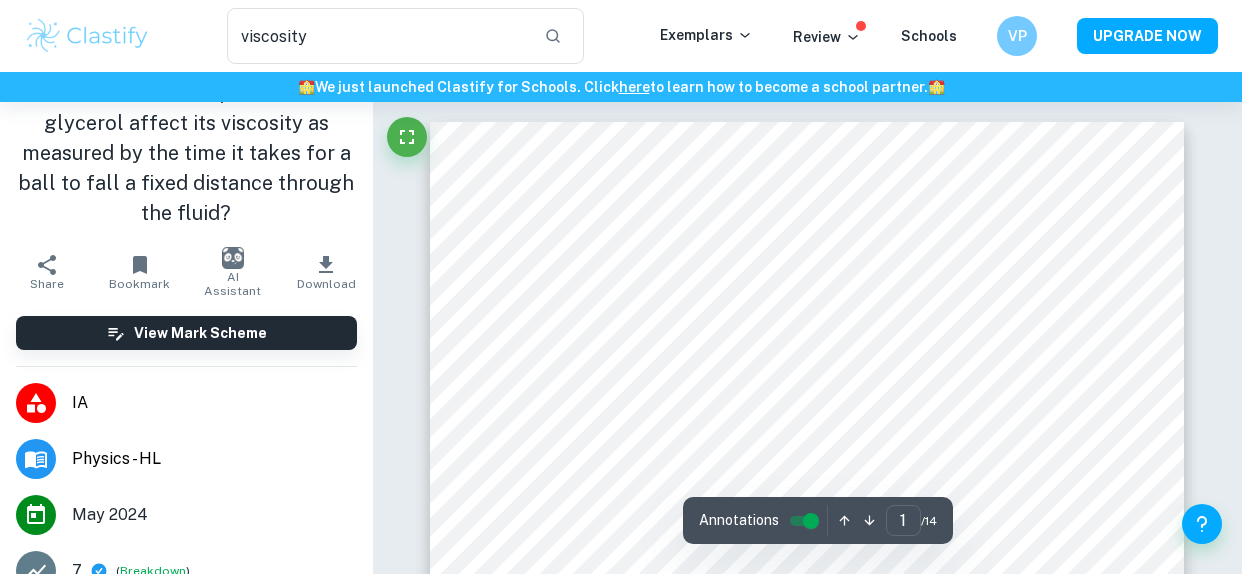 click on "How does the temperature of glycerol affect its viscosity as measured by the time it takes for a ball to fall a fixed distance through the fluid?" at bounding box center (186, 153) 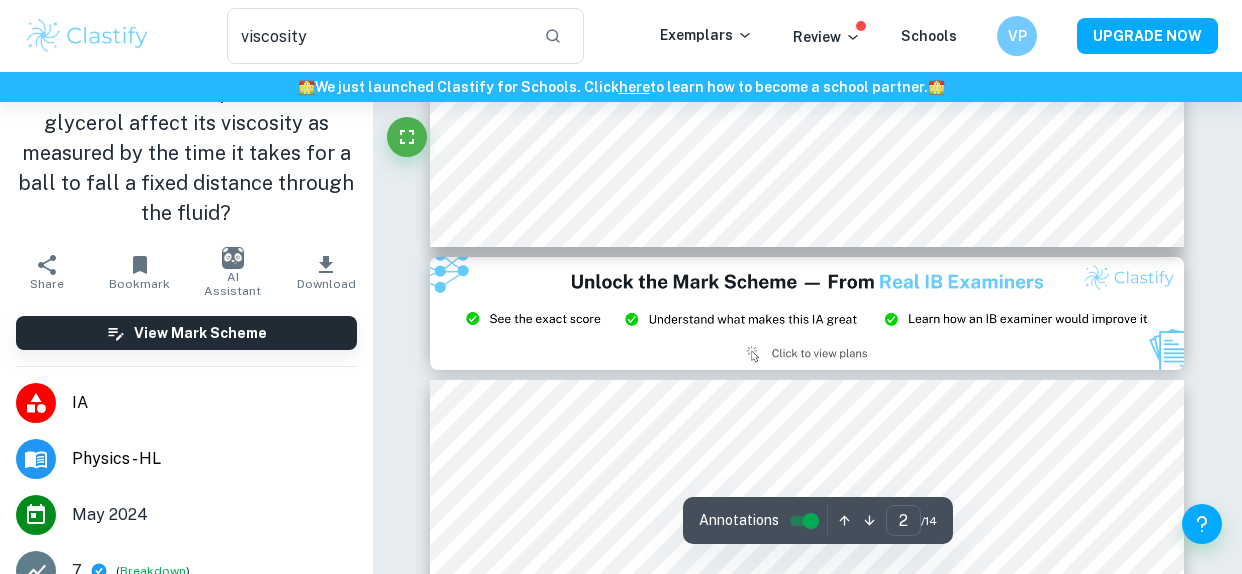 scroll, scrollTop: 1800, scrollLeft: 0, axis: vertical 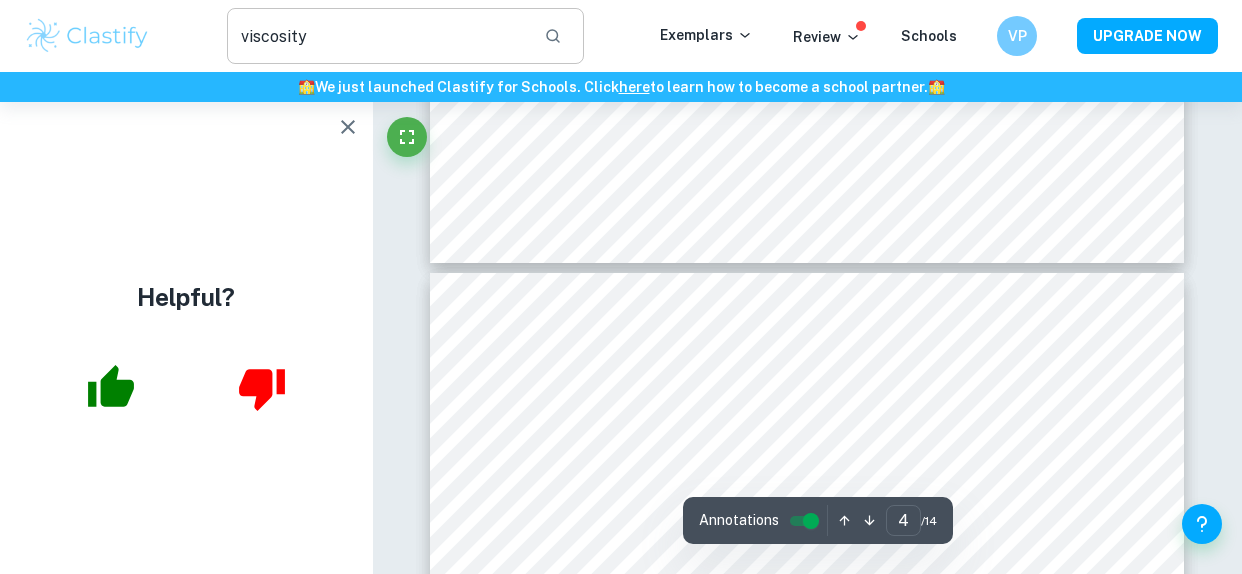 type on "5" 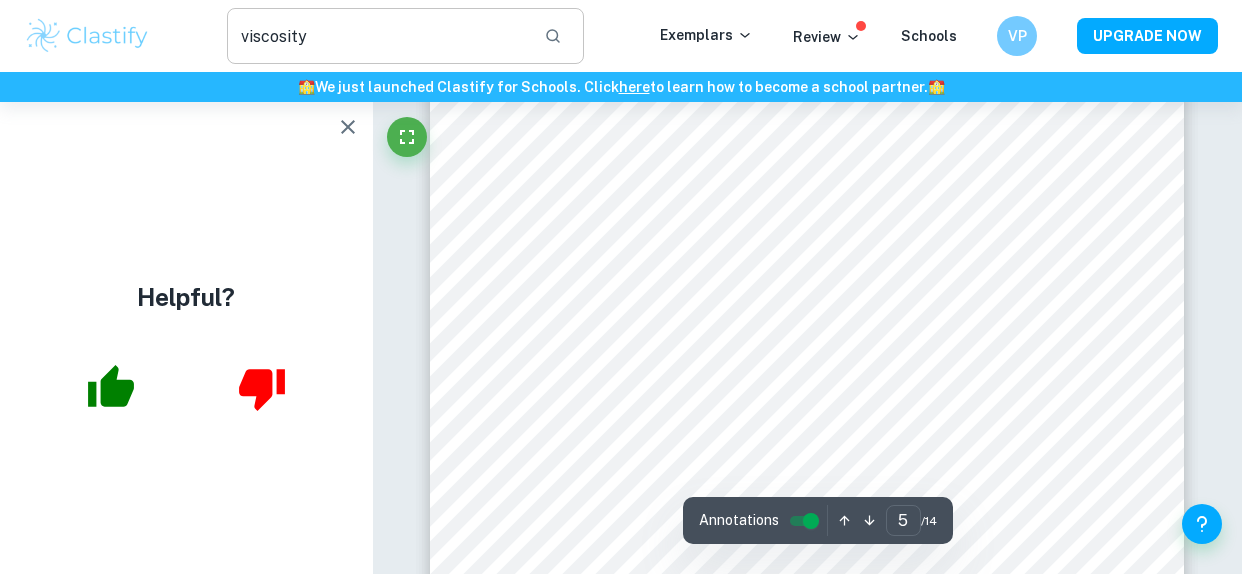 scroll, scrollTop: 4400, scrollLeft: 0, axis: vertical 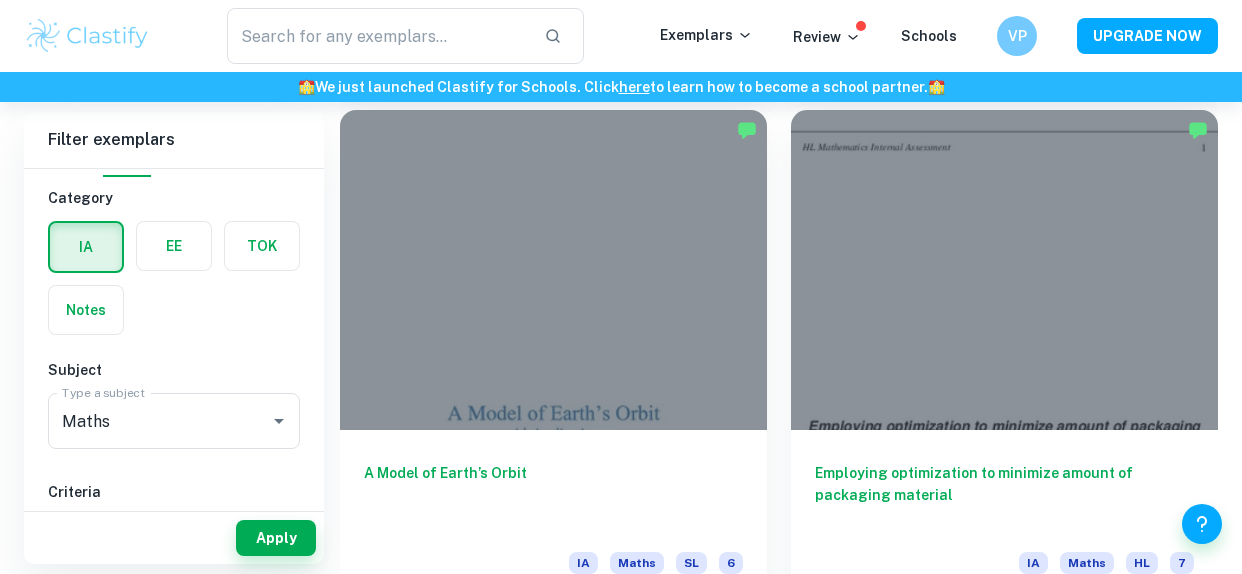 drag, startPoint x: 269, startPoint y: 382, endPoint x: 118, endPoint y: 483, distance: 181.66452 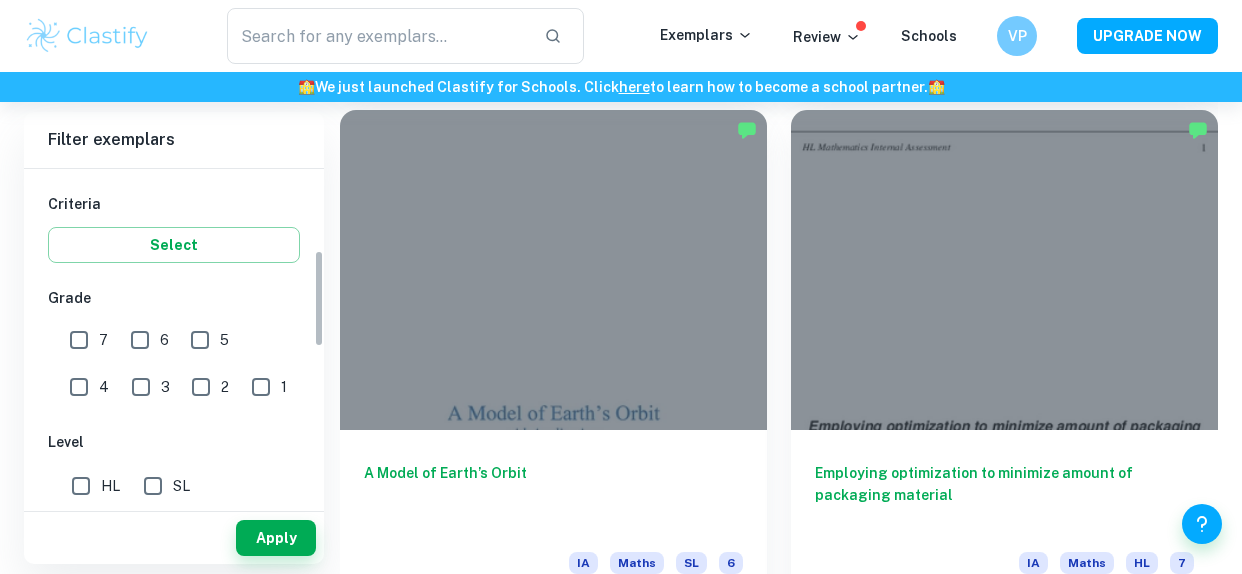 scroll, scrollTop: 360, scrollLeft: 0, axis: vertical 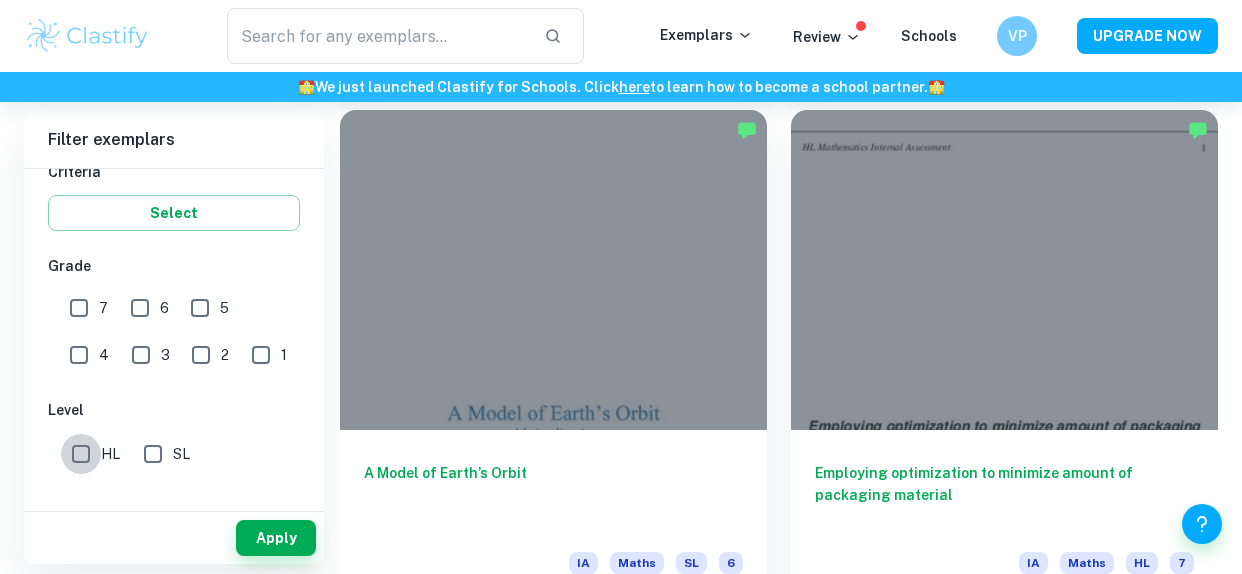 click on "HL" at bounding box center [81, 454] 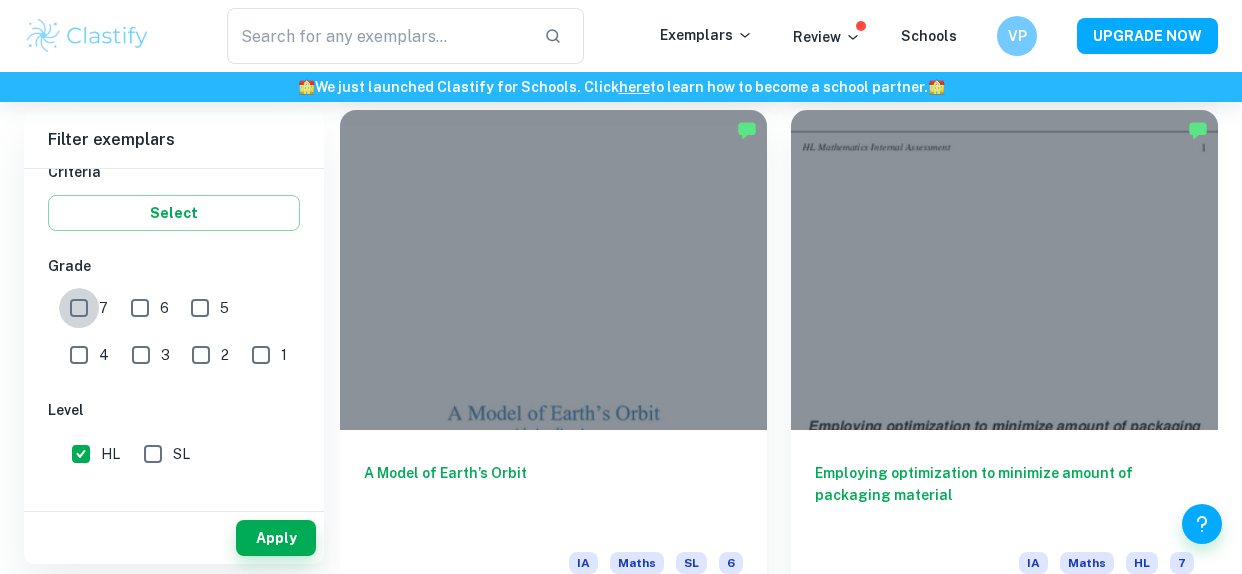 click on "7" at bounding box center [79, 308] 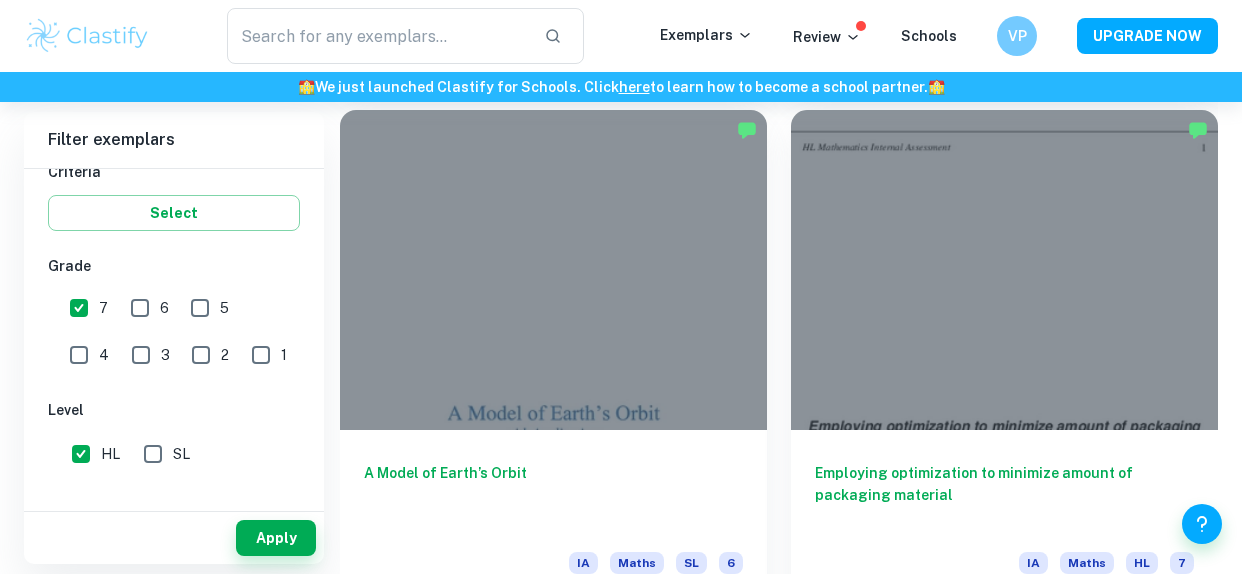 click on "6" at bounding box center [140, 308] 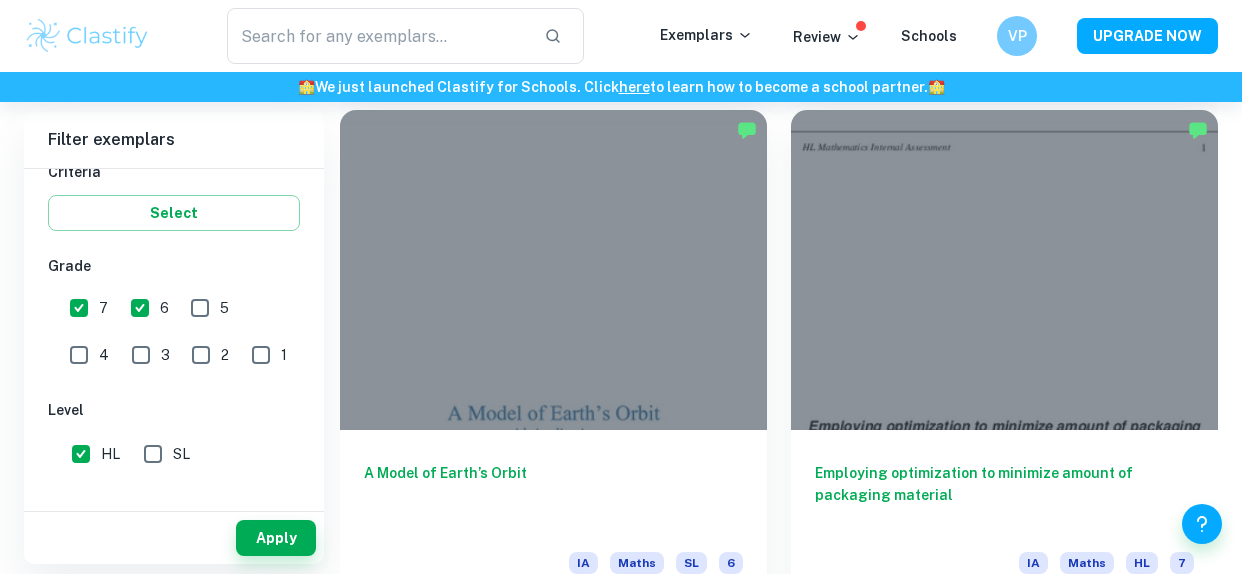 click on "1" at bounding box center (261, 355) 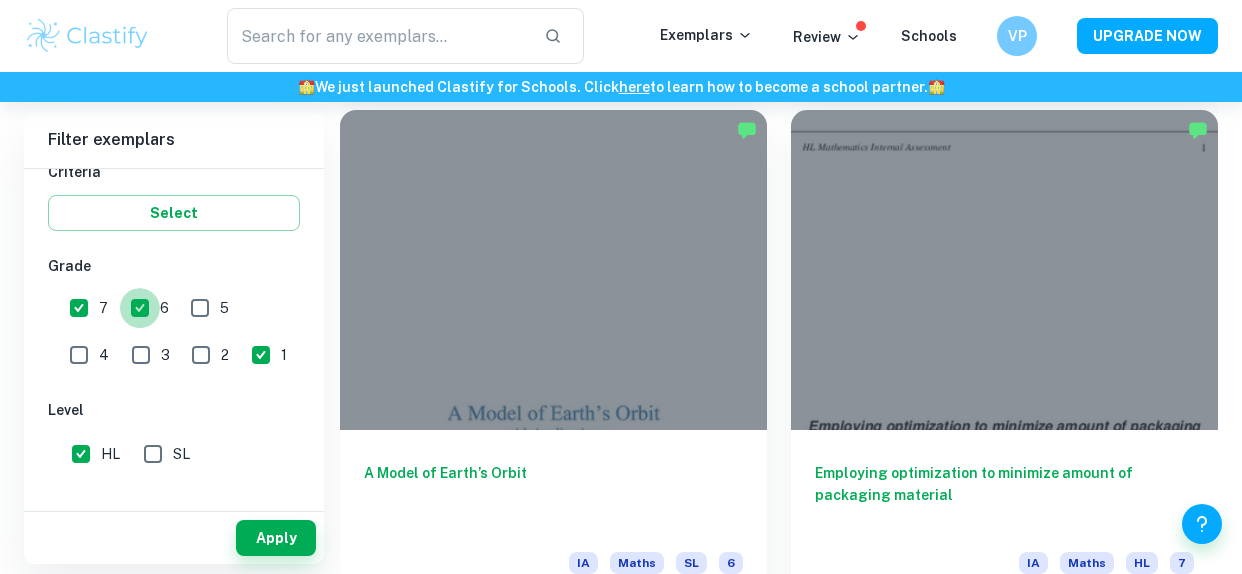 click on "6" at bounding box center (140, 308) 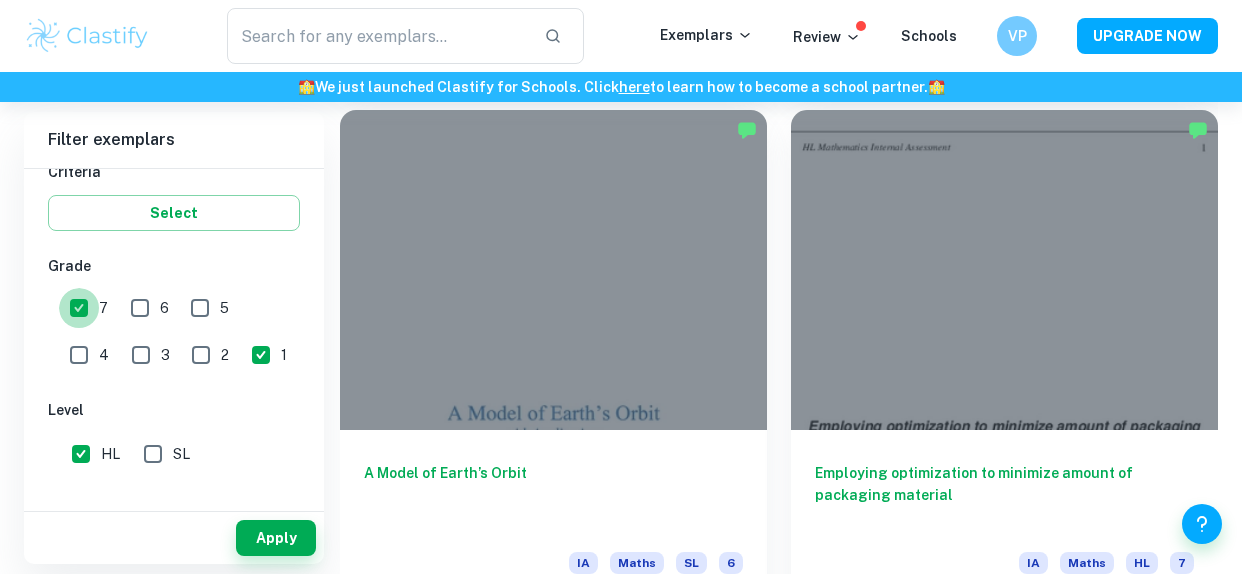 click on "7" at bounding box center [79, 308] 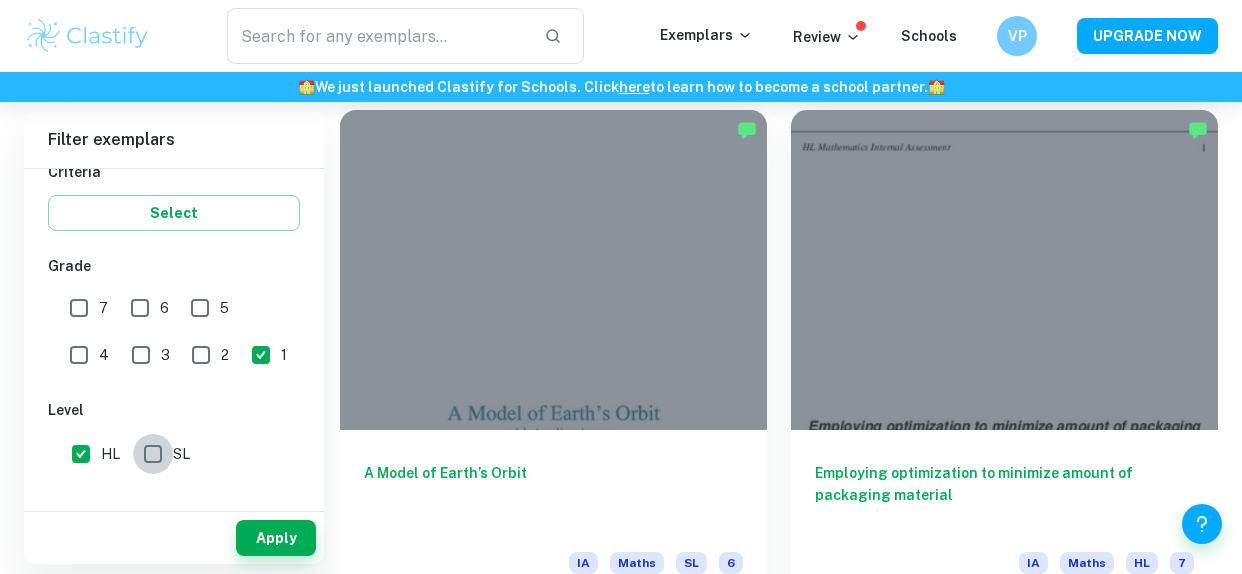 click on "SL" at bounding box center (153, 454) 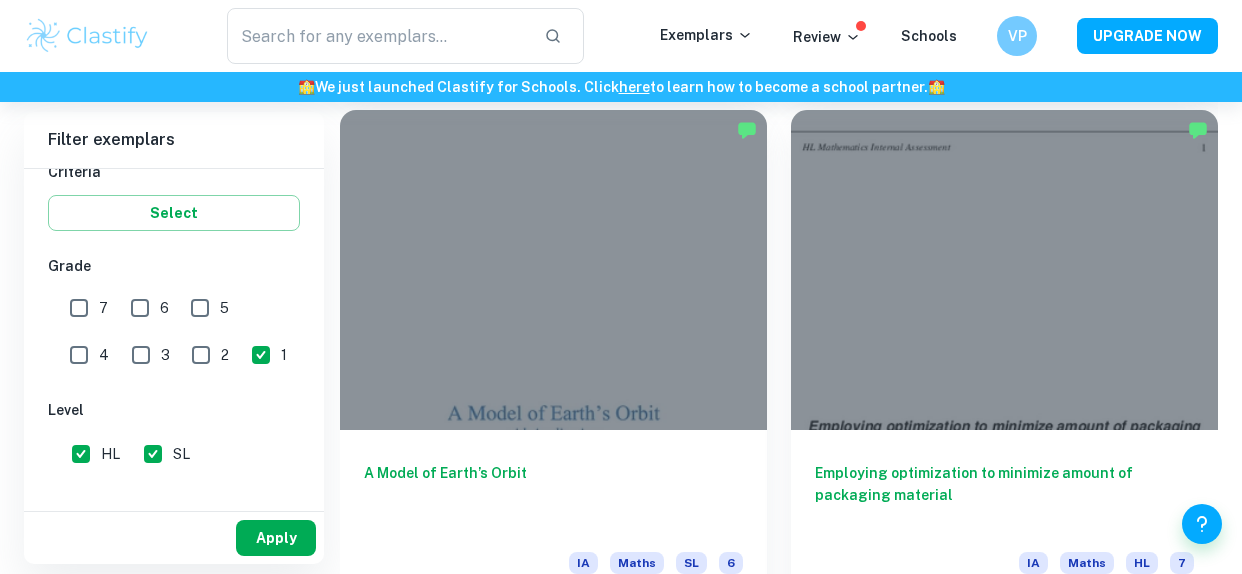 click on "Apply" at bounding box center [276, 538] 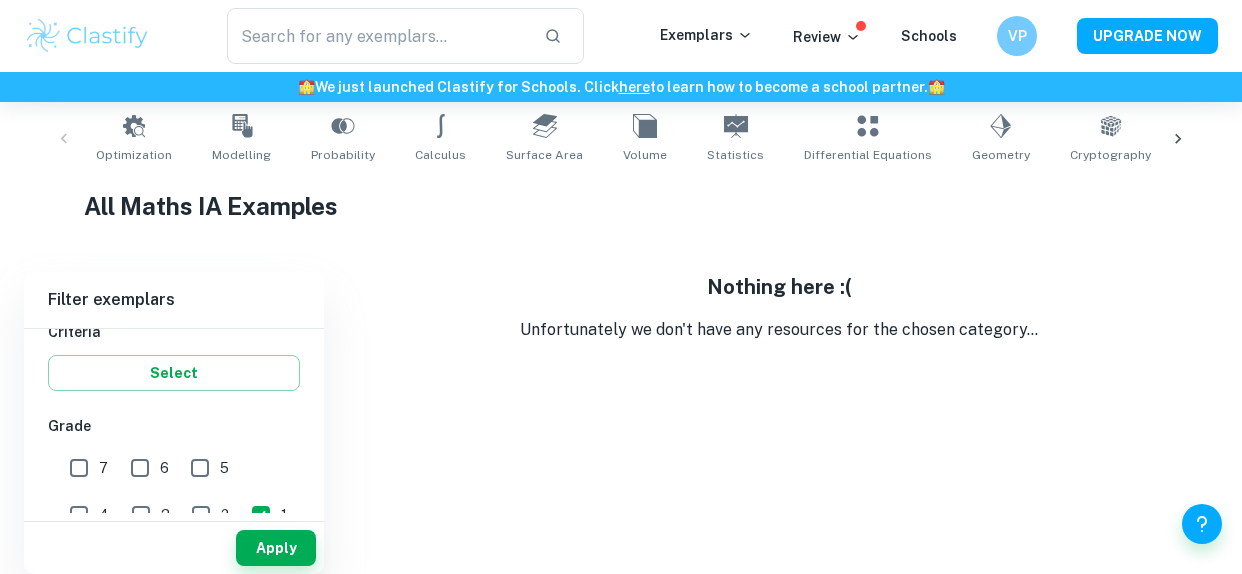 scroll, scrollTop: 400, scrollLeft: 0, axis: vertical 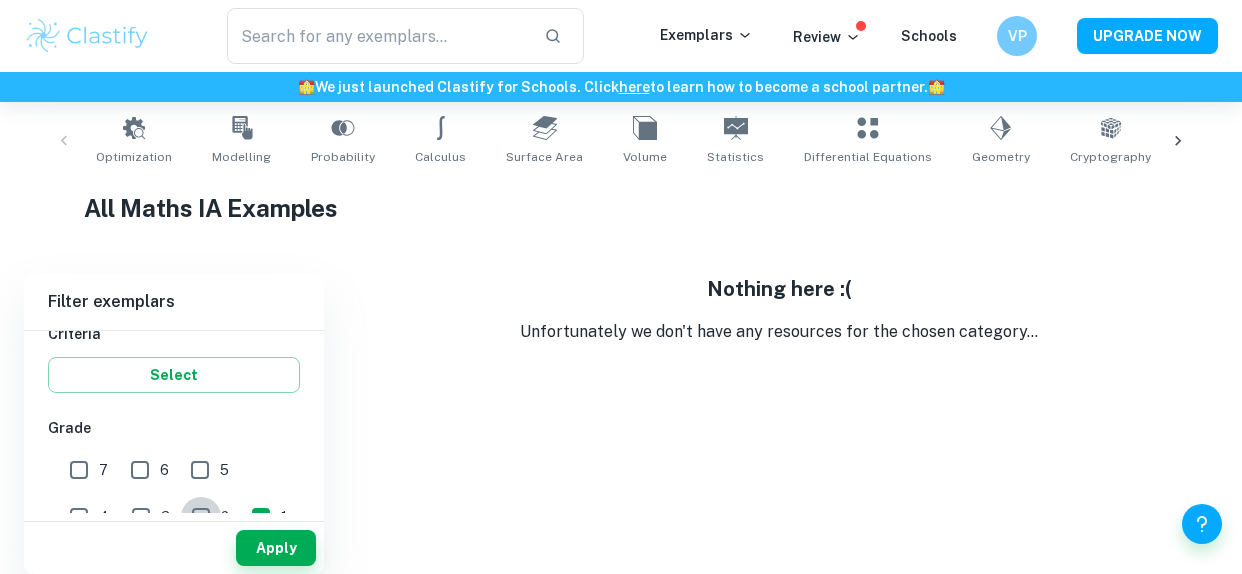 click on "2" at bounding box center (201, 517) 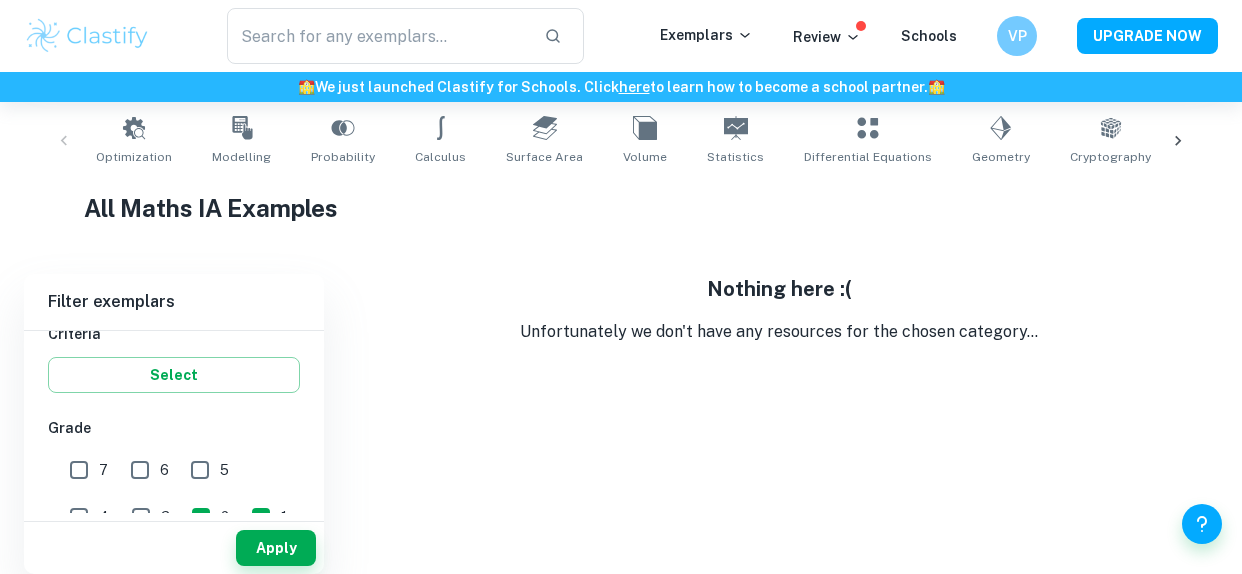 click on "Filter exemplars IB College Category IA EE TOK Notes Subject Type a subject Maths Type a subject Criteria Select Grade 7 6 5 4 3 2 1 Level HL SL Session May 2026 May 2025 November 2024 May 2024 November 2023 May 2023 November 2022 May 2022 November 2021 May 2021 Other   Apply   Nothing here :( Unfortunately we don't have any resources for the chosen category..." at bounding box center [621, 424] 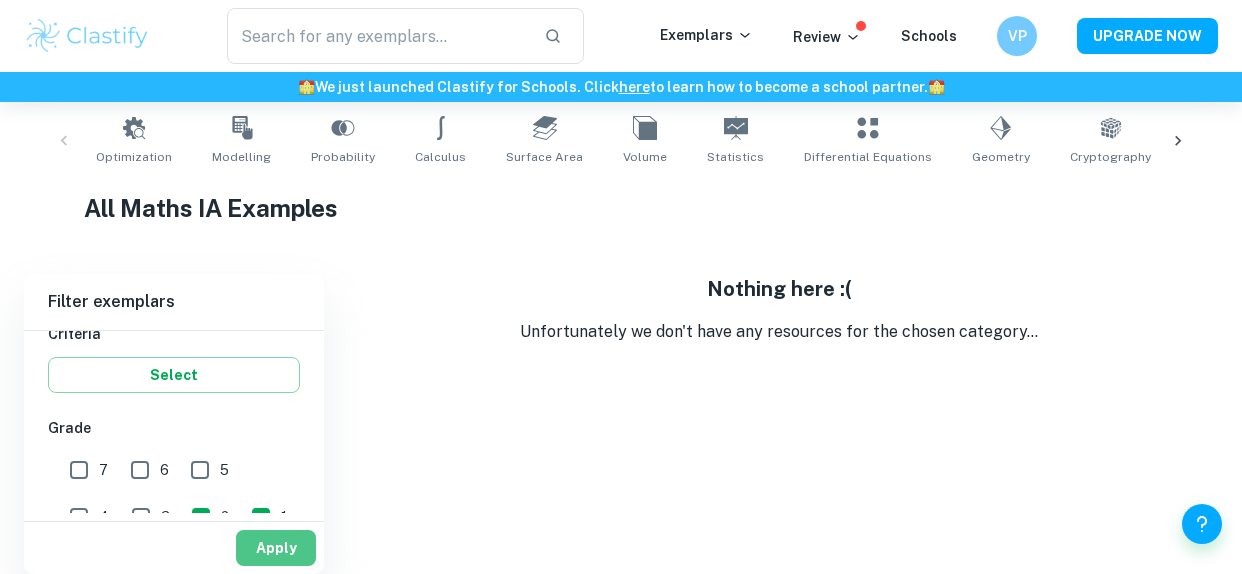 click on "Apply" at bounding box center [276, 548] 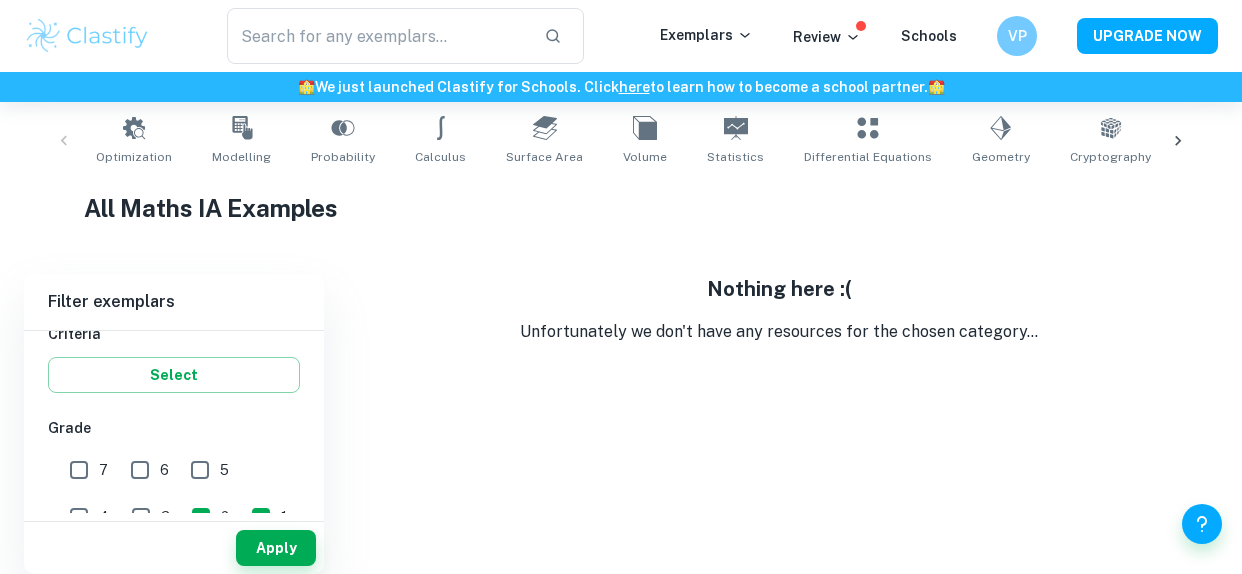 click on "3" at bounding box center [141, 517] 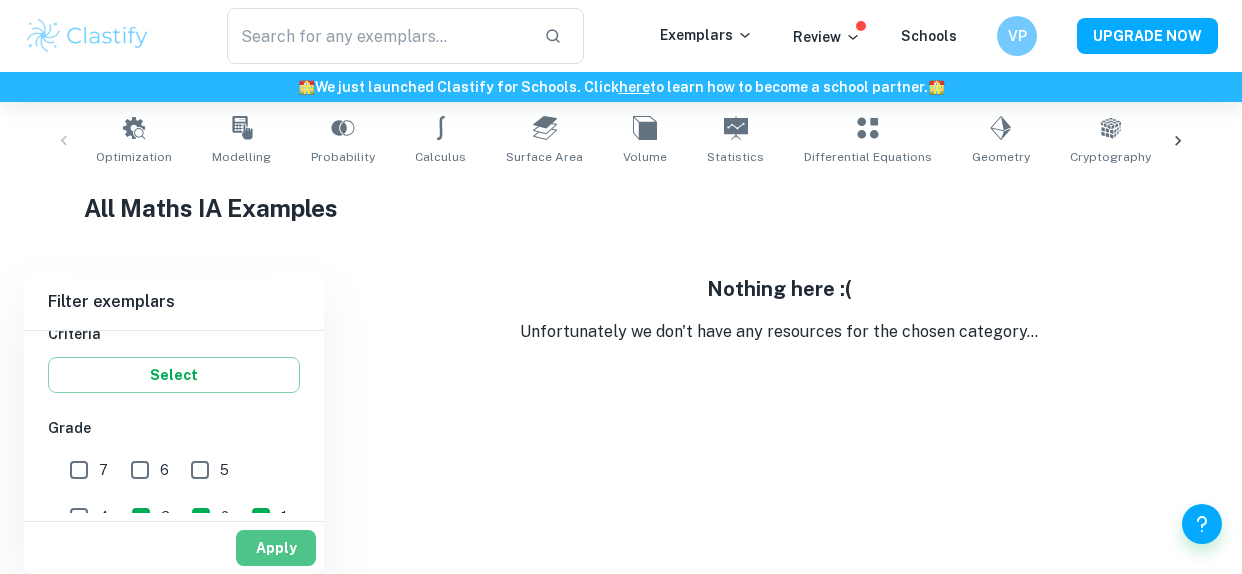 click on "Apply" at bounding box center [276, 548] 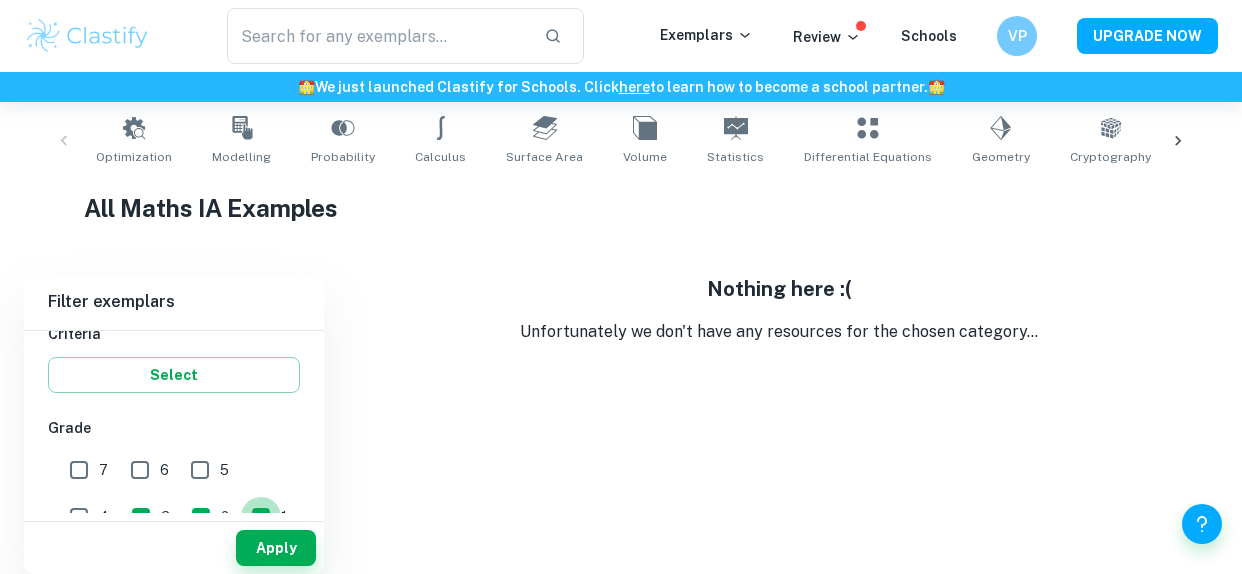 click on "1" at bounding box center [261, 517] 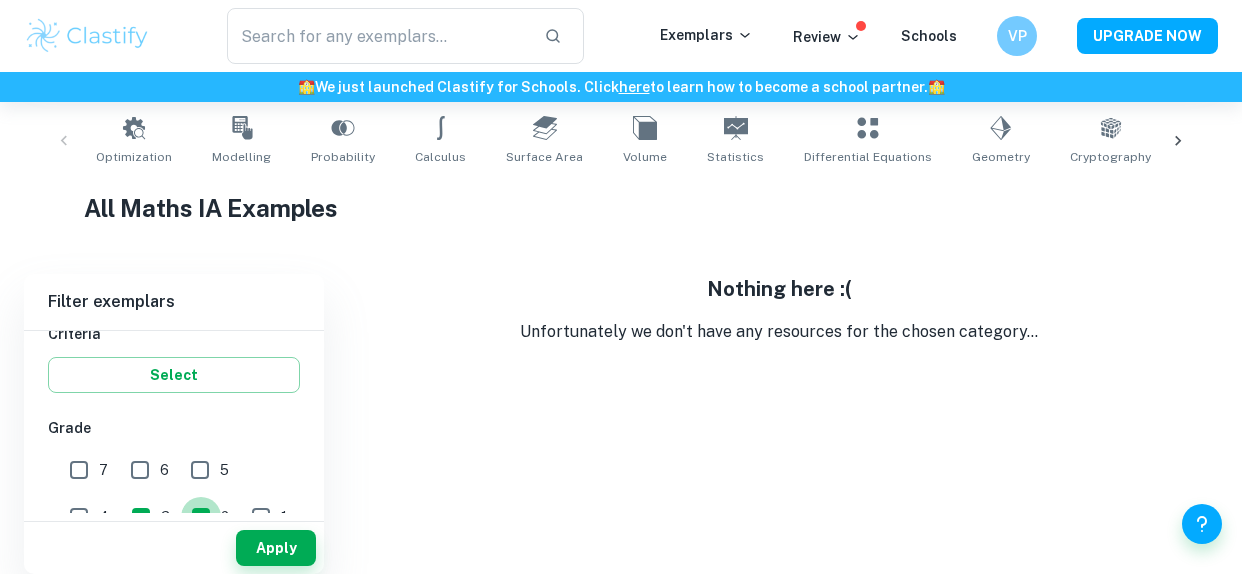 click on "2" at bounding box center (201, 517) 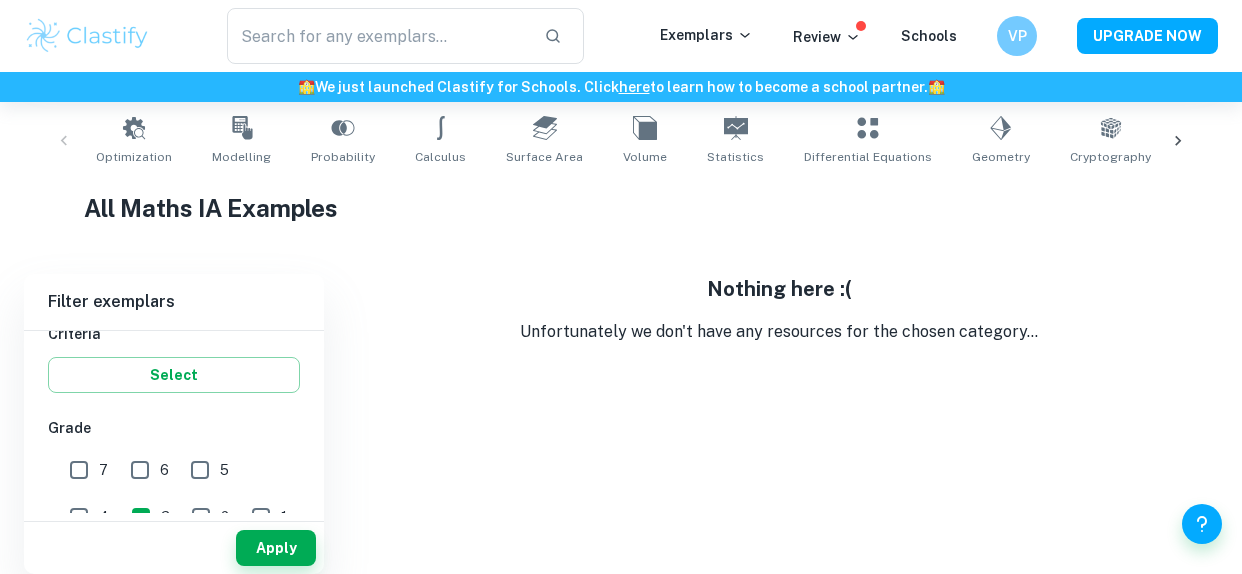 click on "Apply" at bounding box center [174, 543] 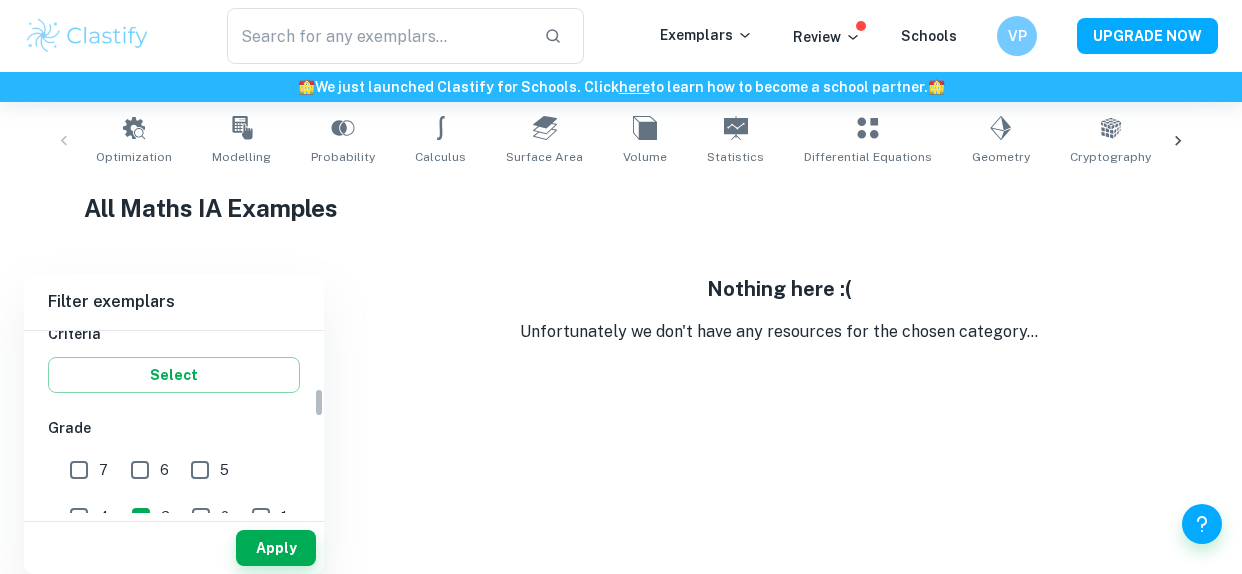 click on "3" at bounding box center (141, 517) 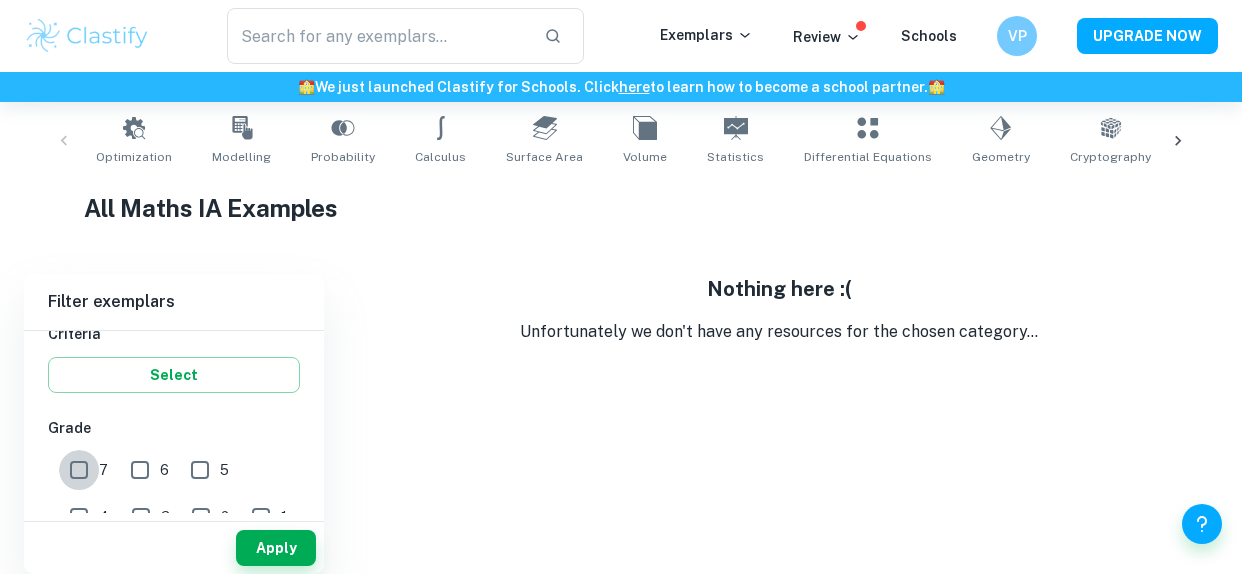 click on "7" at bounding box center (79, 470) 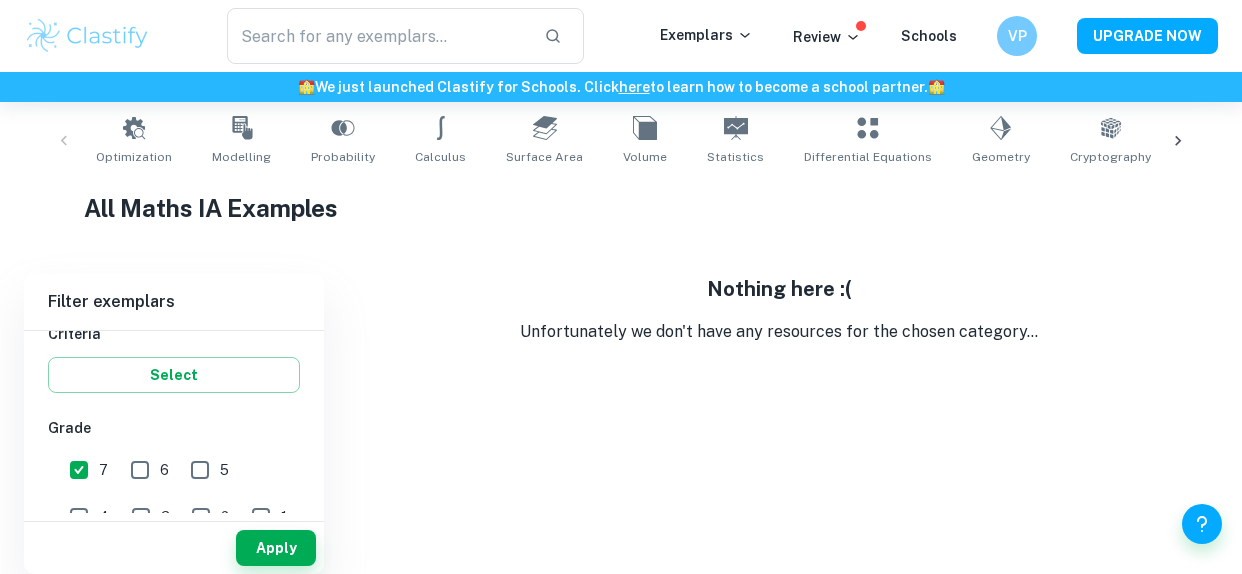 click at bounding box center [174, 521] 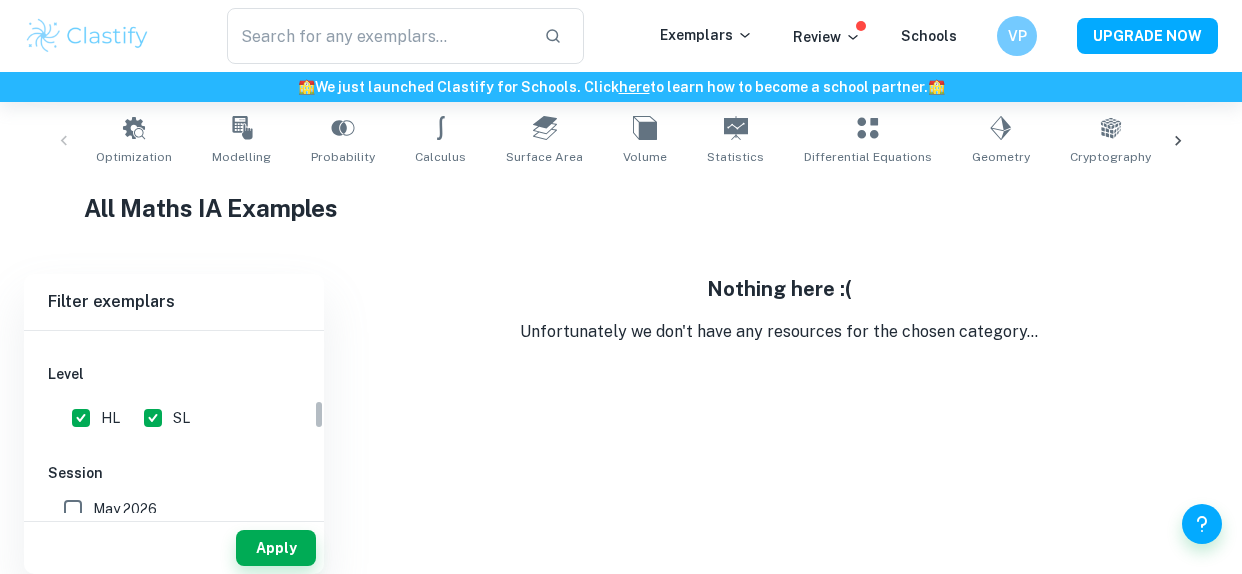 click on "IB College Category IA EE TOK Notes Subject Type a subject Maths Type a subject Criteria Select Grade 7 6 5 4 3 2 1 Level HL SL Session May 2026 May 2025 November 2024 May 2024 November 2023 May 2023 November 2022 May 2022 November 2021 May 2021 Other" at bounding box center [174, 351] 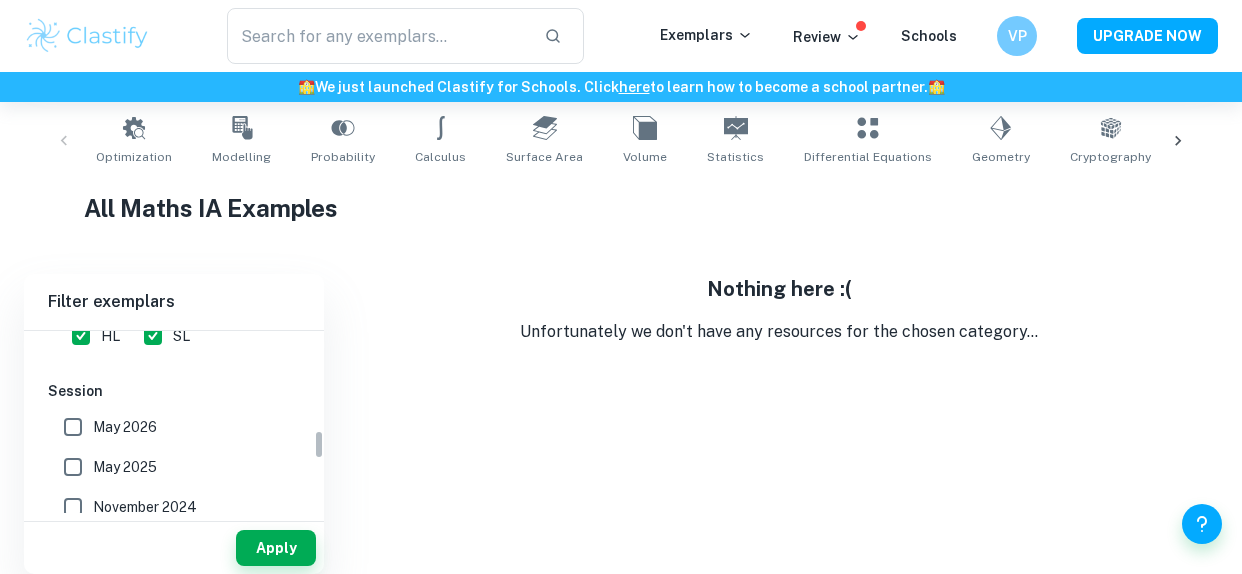 scroll, scrollTop: 600, scrollLeft: 0, axis: vertical 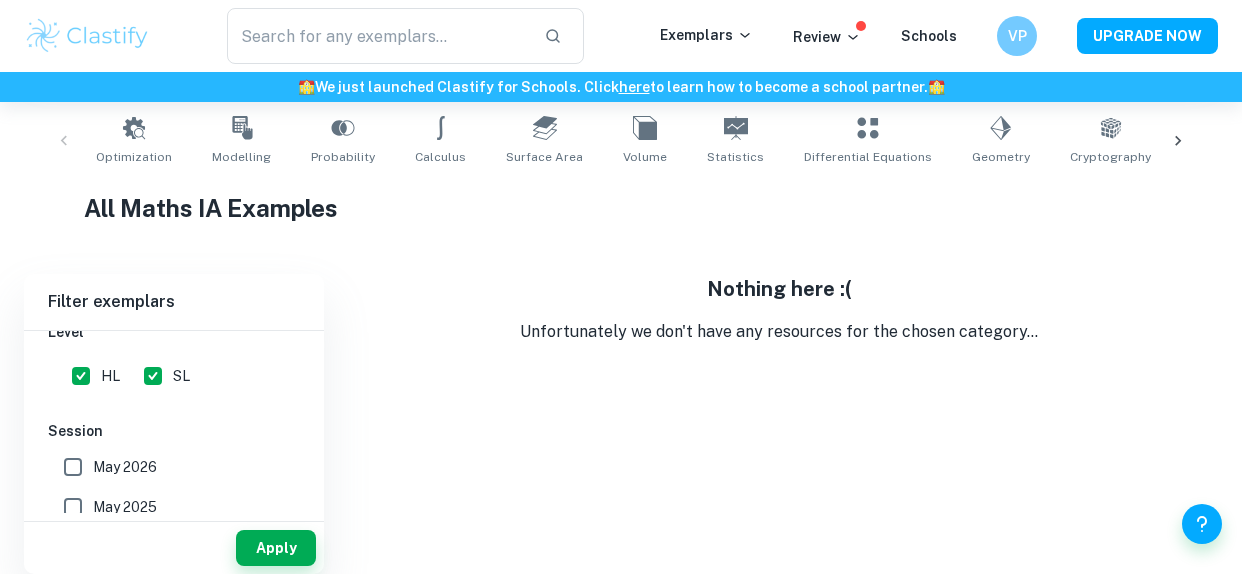 click on "SL" at bounding box center (153, 376) 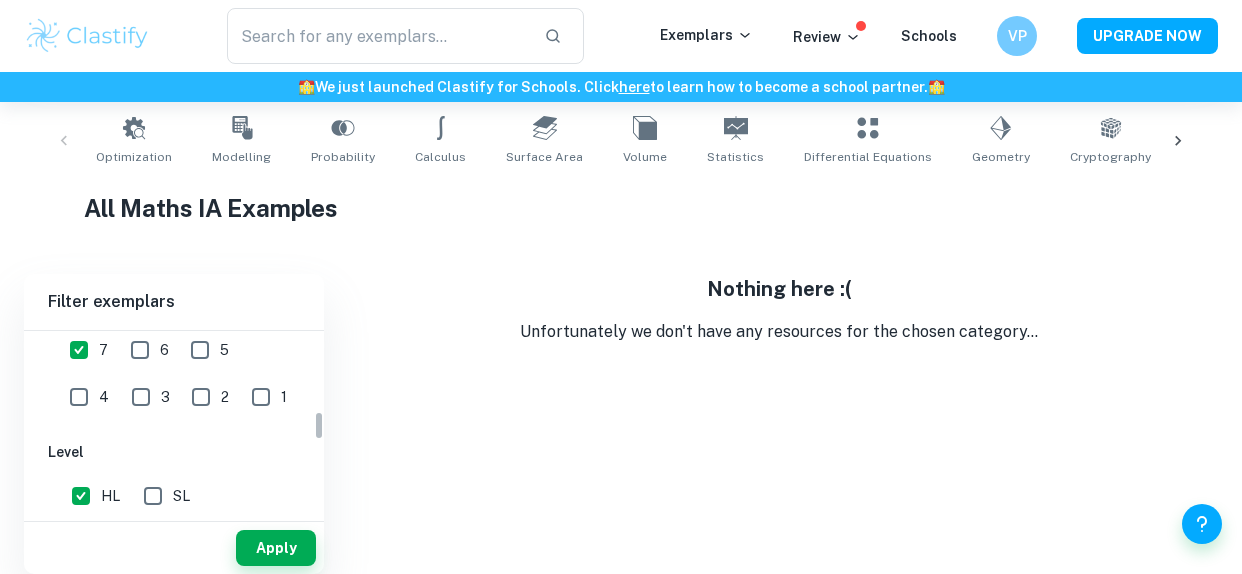 scroll, scrollTop: 520, scrollLeft: 0, axis: vertical 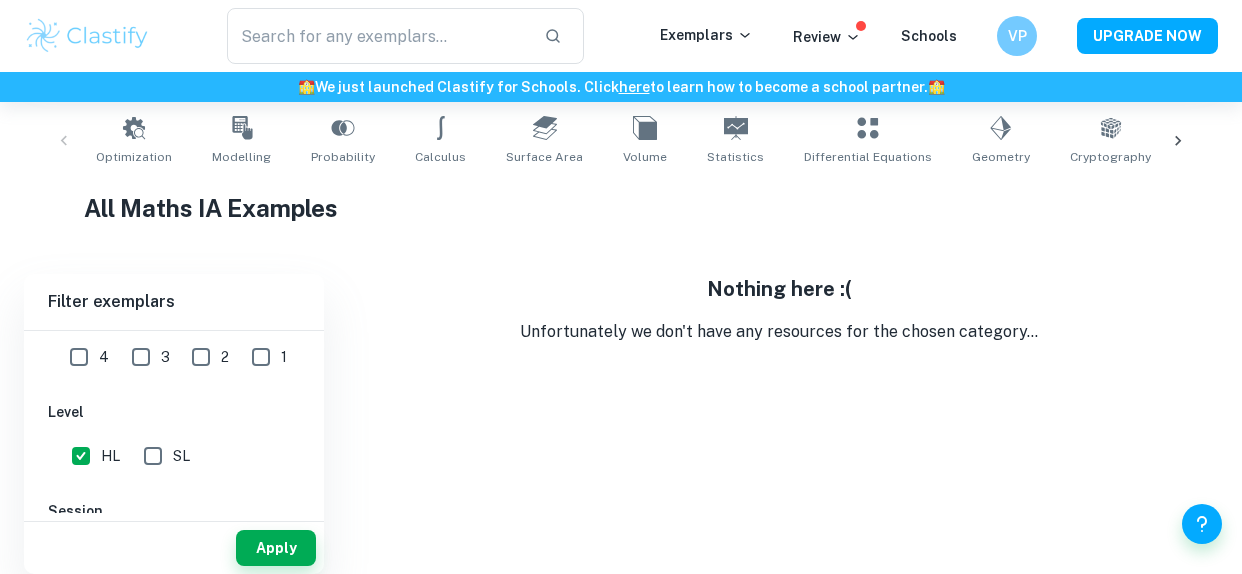 click on "SL" at bounding box center (153, 456) 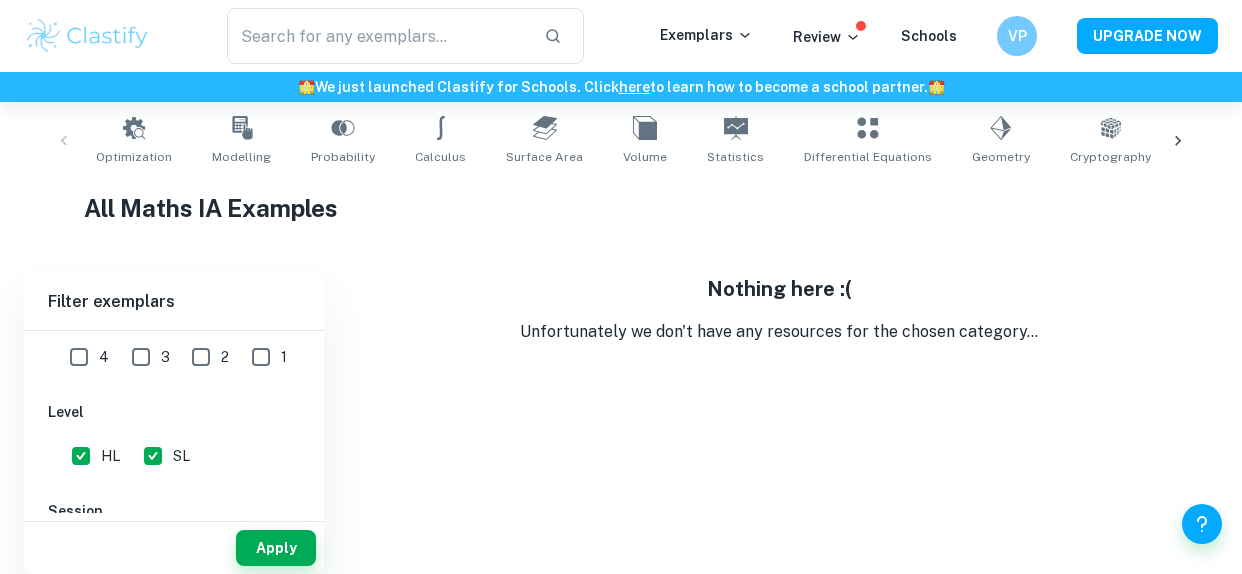 click on "SL" at bounding box center (153, 456) 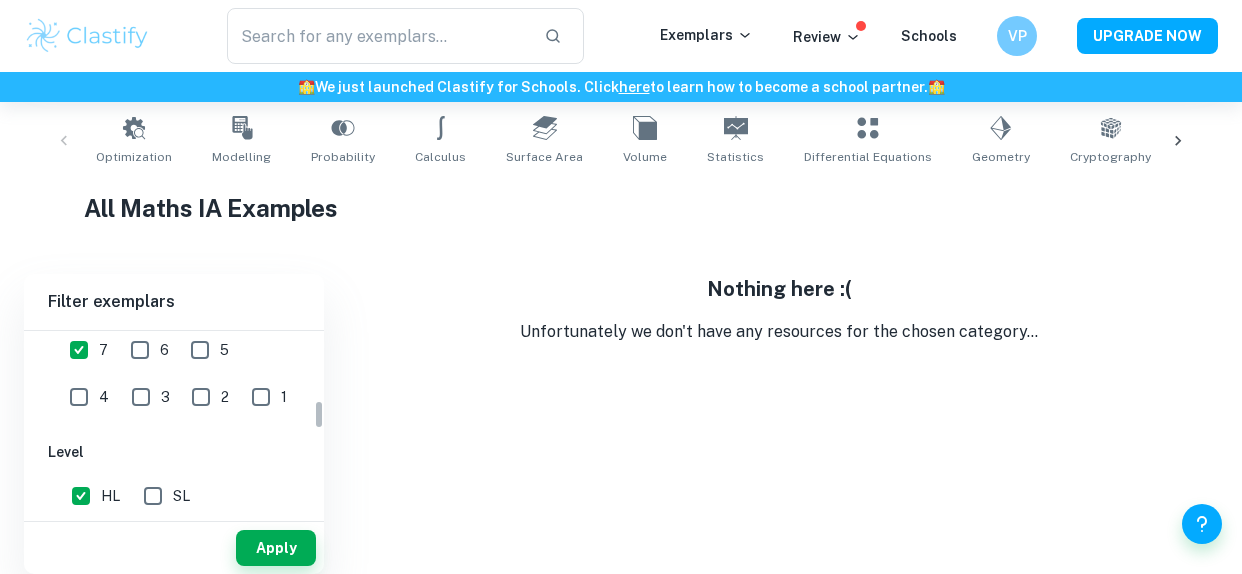scroll, scrollTop: 440, scrollLeft: 0, axis: vertical 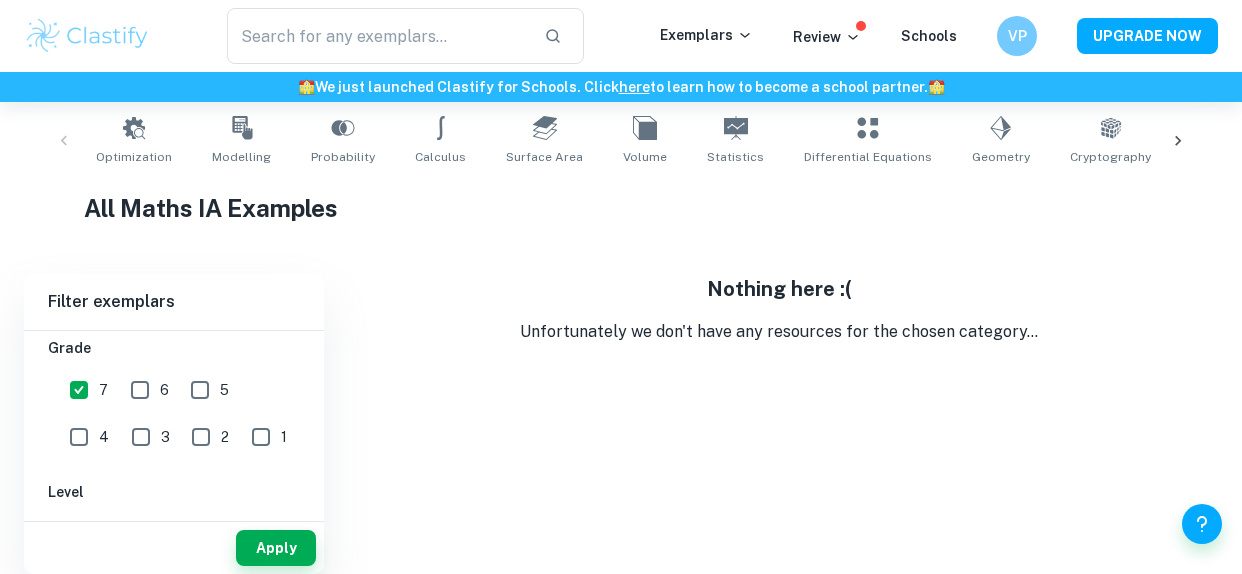 click on "6" at bounding box center [140, 390] 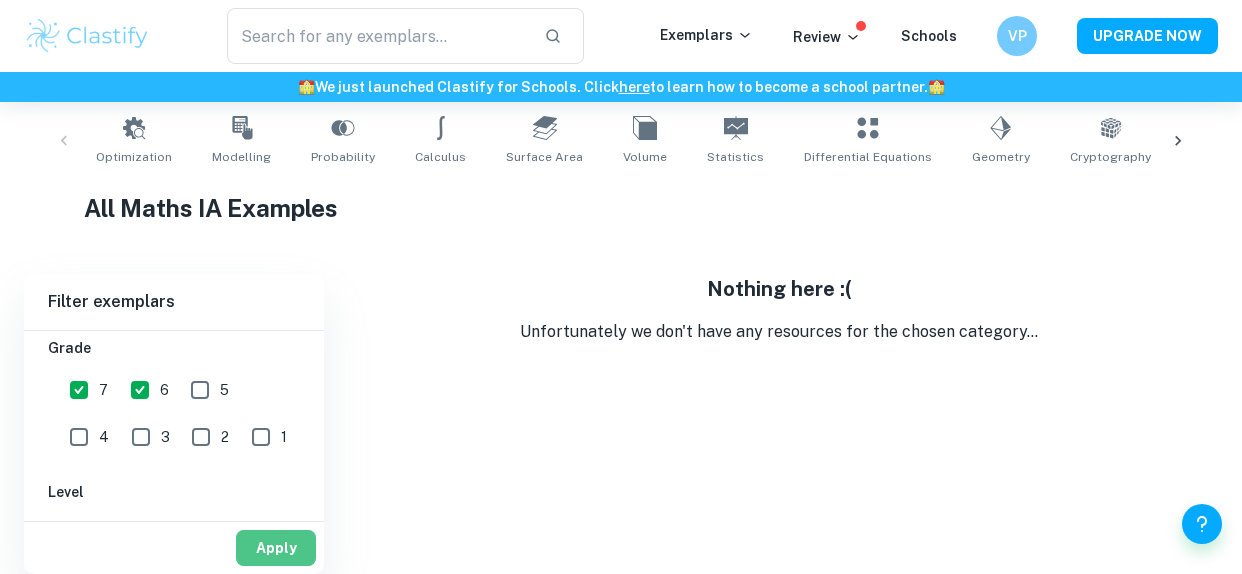 drag, startPoint x: 322, startPoint y: 531, endPoint x: 294, endPoint y: 535, distance: 28.284271 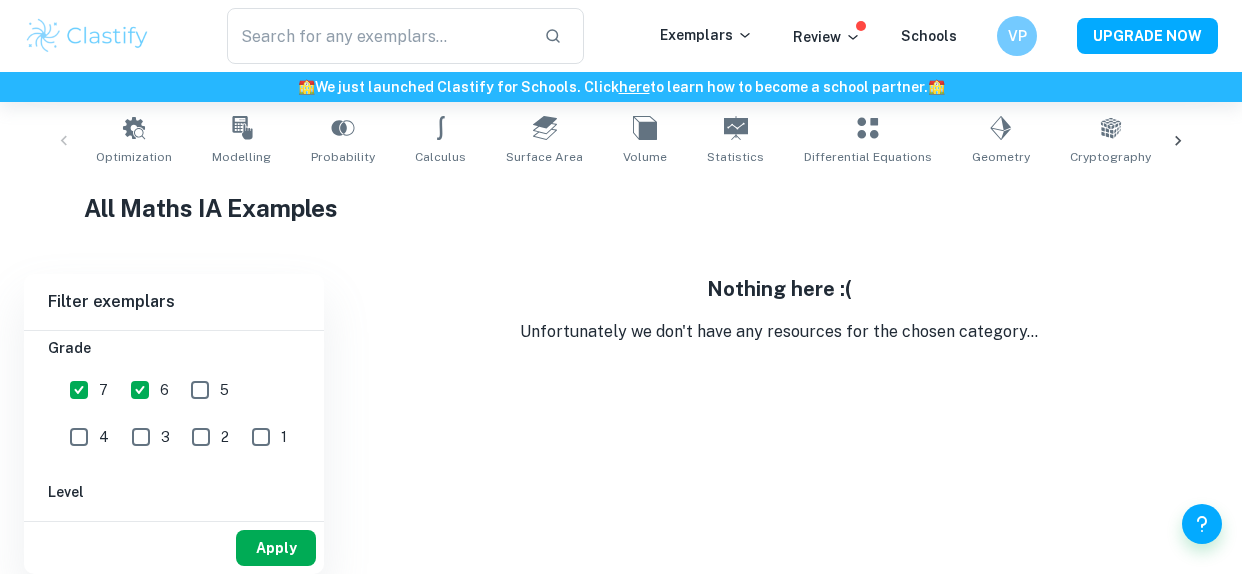 drag, startPoint x: 294, startPoint y: 535, endPoint x: 270, endPoint y: 555, distance: 31.241 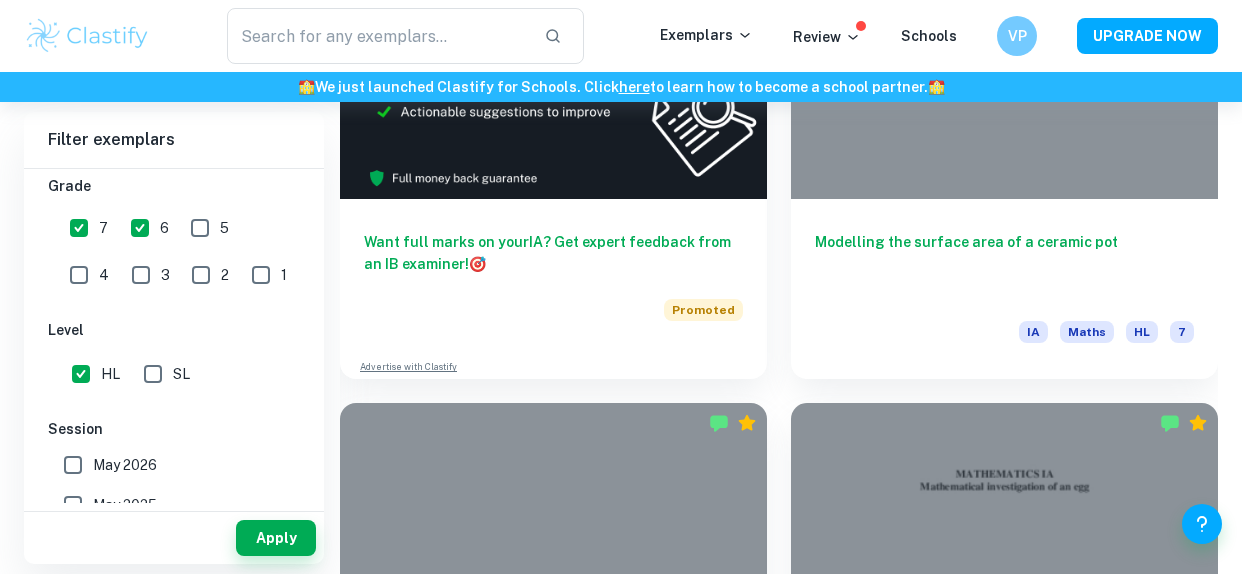 scroll, scrollTop: 1360, scrollLeft: 0, axis: vertical 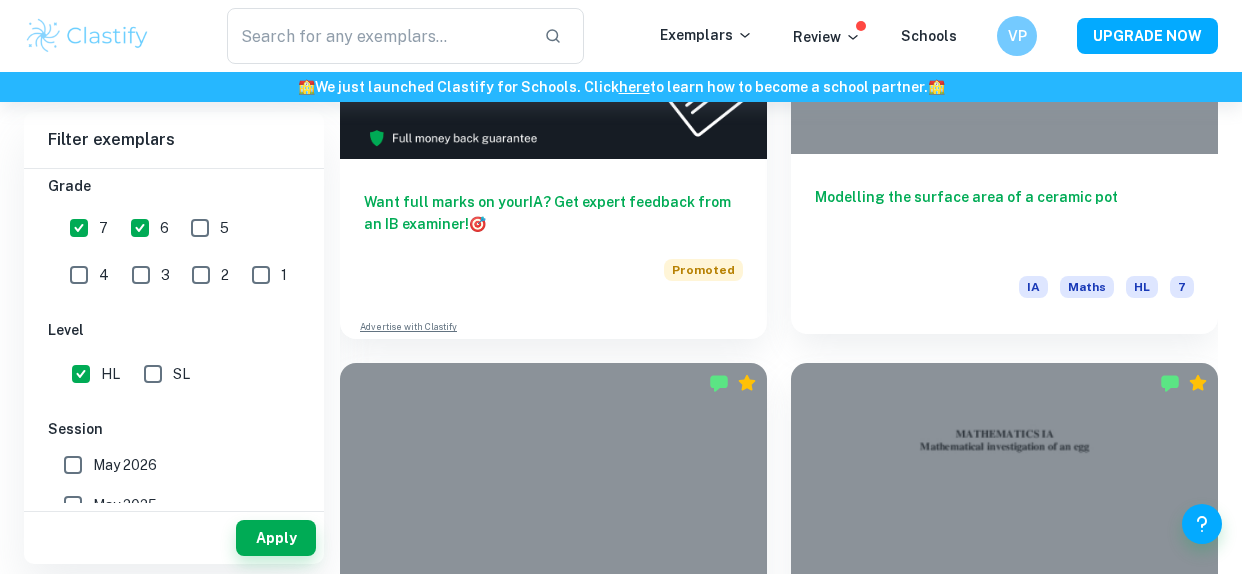 click on "Modelling the surface area of a ceramic pot IA Maths HL 7" at bounding box center (1004, 244) 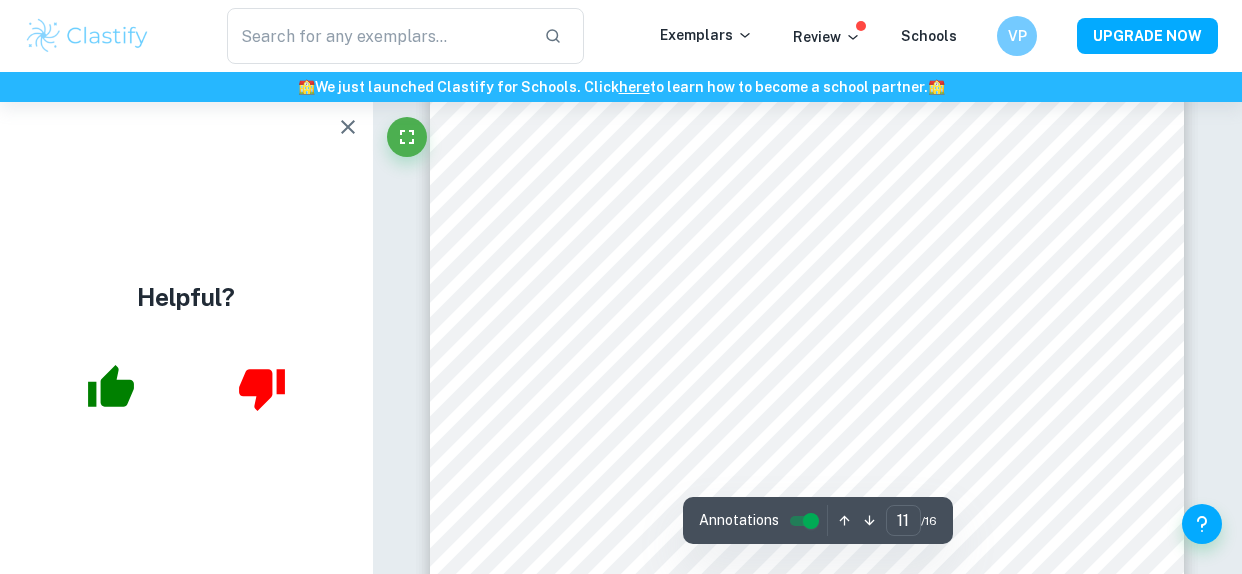 scroll, scrollTop: 11546, scrollLeft: 0, axis: vertical 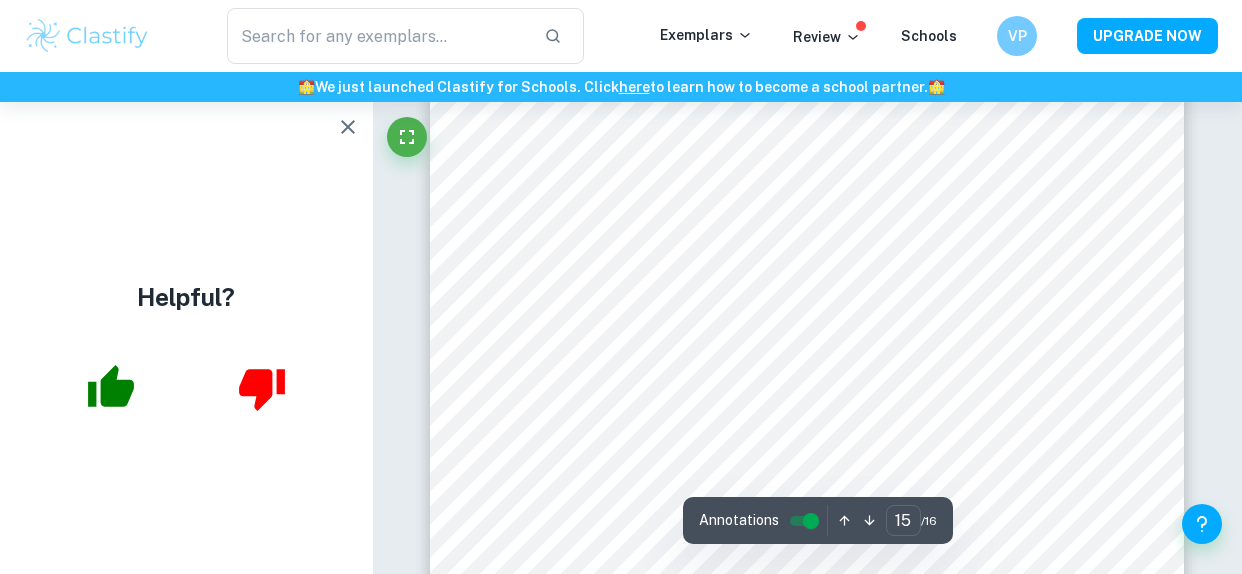 type on "16" 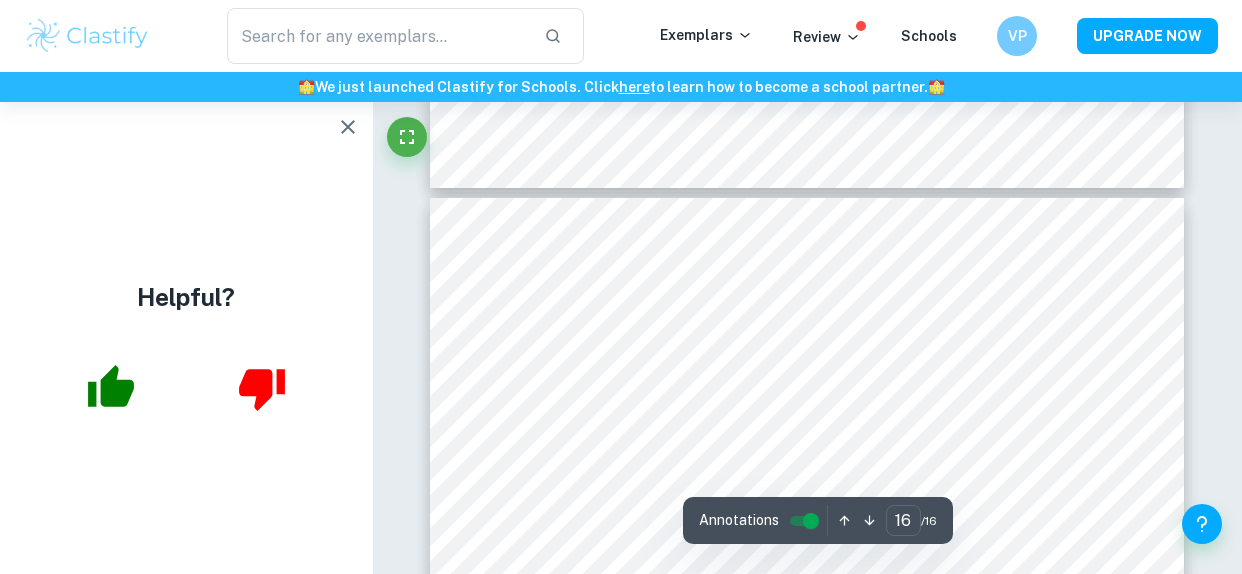 scroll, scrollTop: 16566, scrollLeft: 0, axis: vertical 